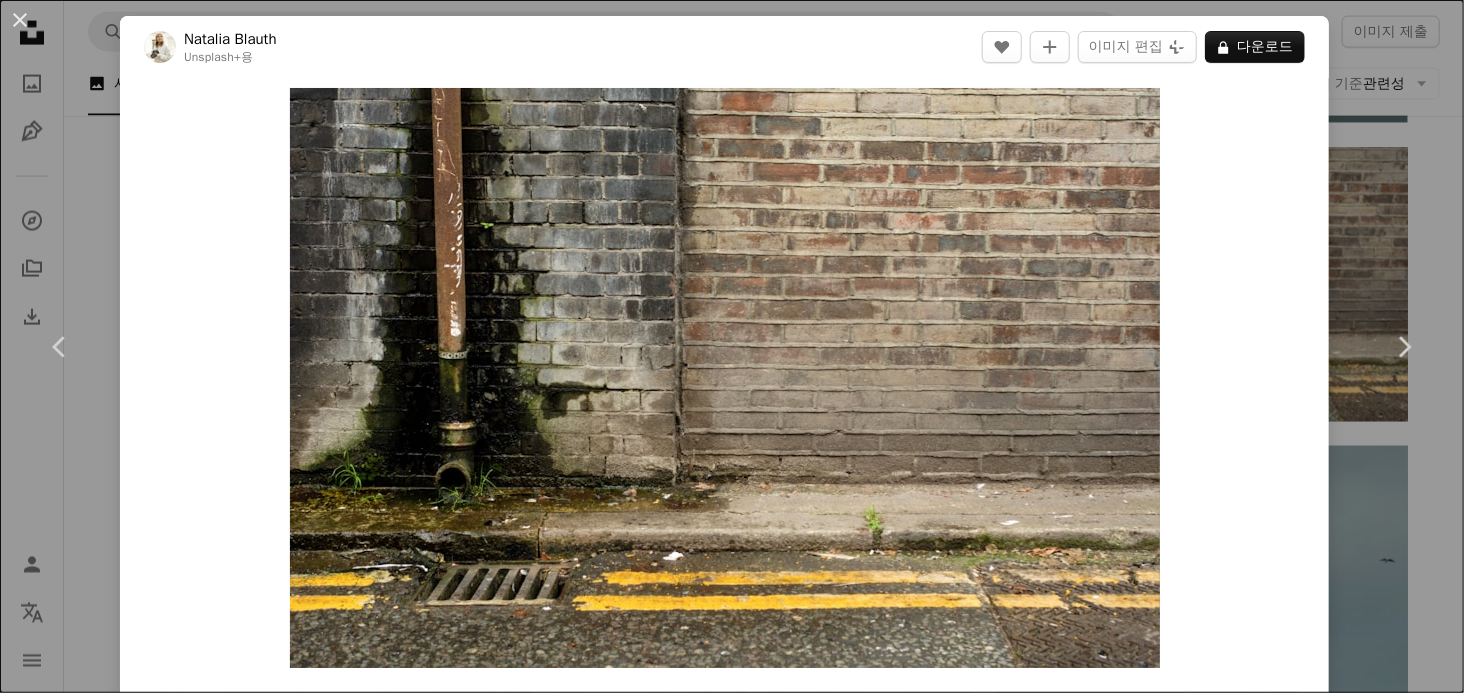 scroll, scrollTop: 9226, scrollLeft: 0, axis: vertical 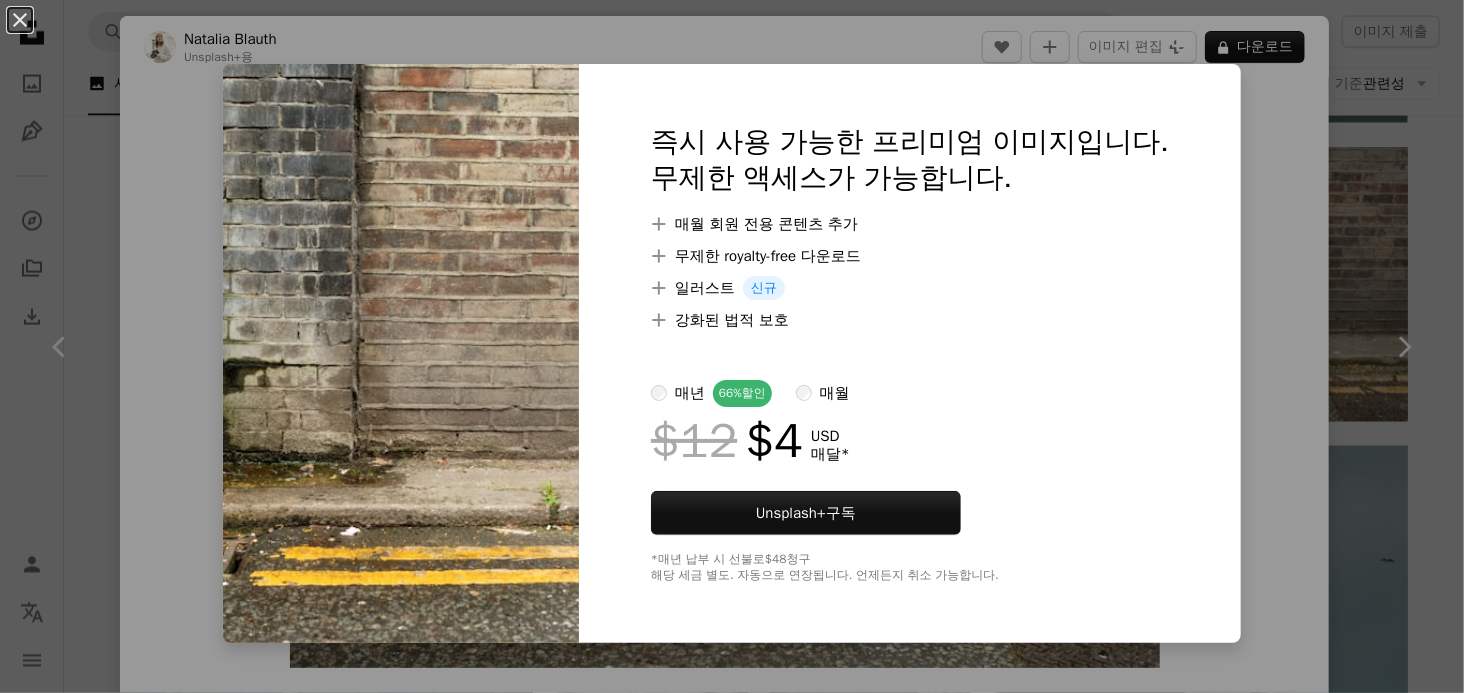 click on "An X shape 즉시 사용 가능한 프리미엄 이미지입니다. 무제한 액세스가 가능합니다. A plus sign 매월 회원 전용 콘텐츠 추가 A plus sign 무제한 royalty-free 다운로드 A plus sign 일러스트  신규 A plus sign 강화된 법적 보호 매년 66%  할인 매월 $12   $4 USD 매달 * Unsplash+  구독 *매년 납부 시 선불로  $48  청구 해당 세금 별도. 자동으로 연장됩니다. 언제든지 취소 가능합니다." at bounding box center (732, 346) 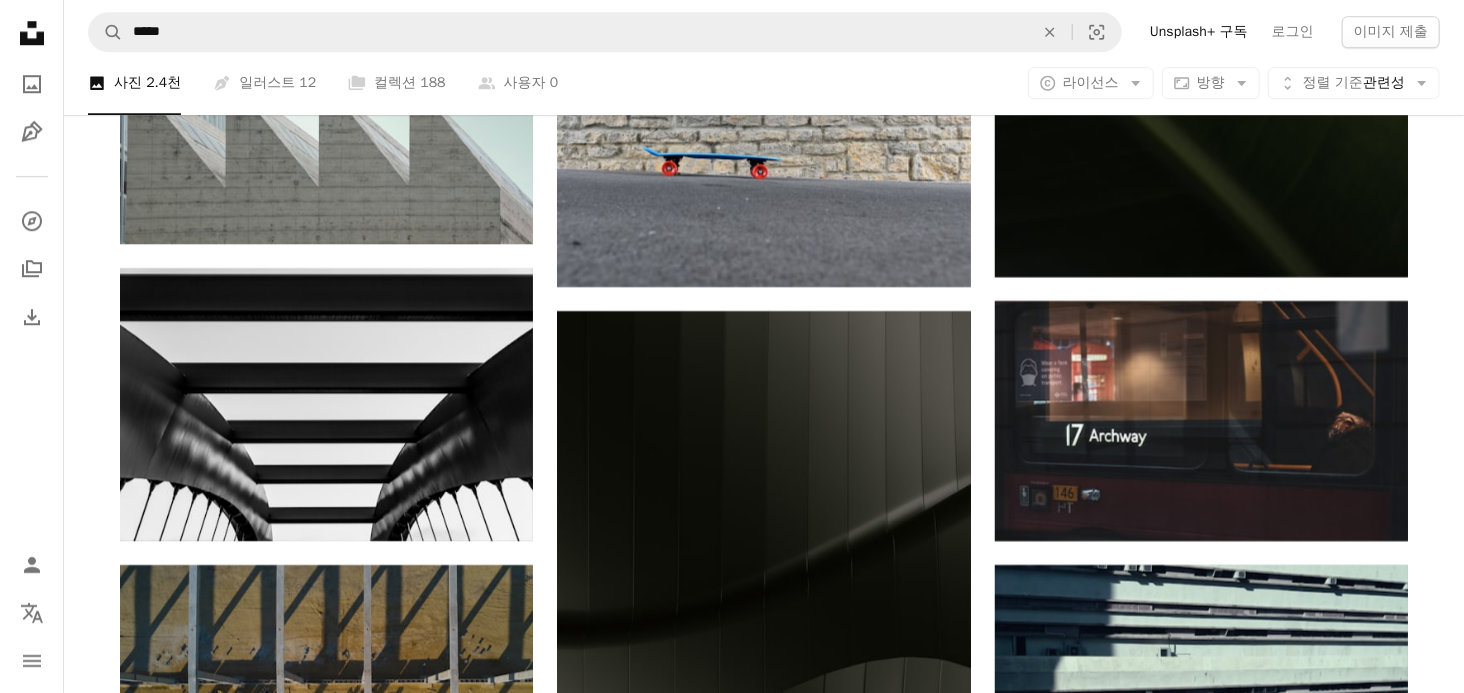 scroll, scrollTop: 10660, scrollLeft: 0, axis: vertical 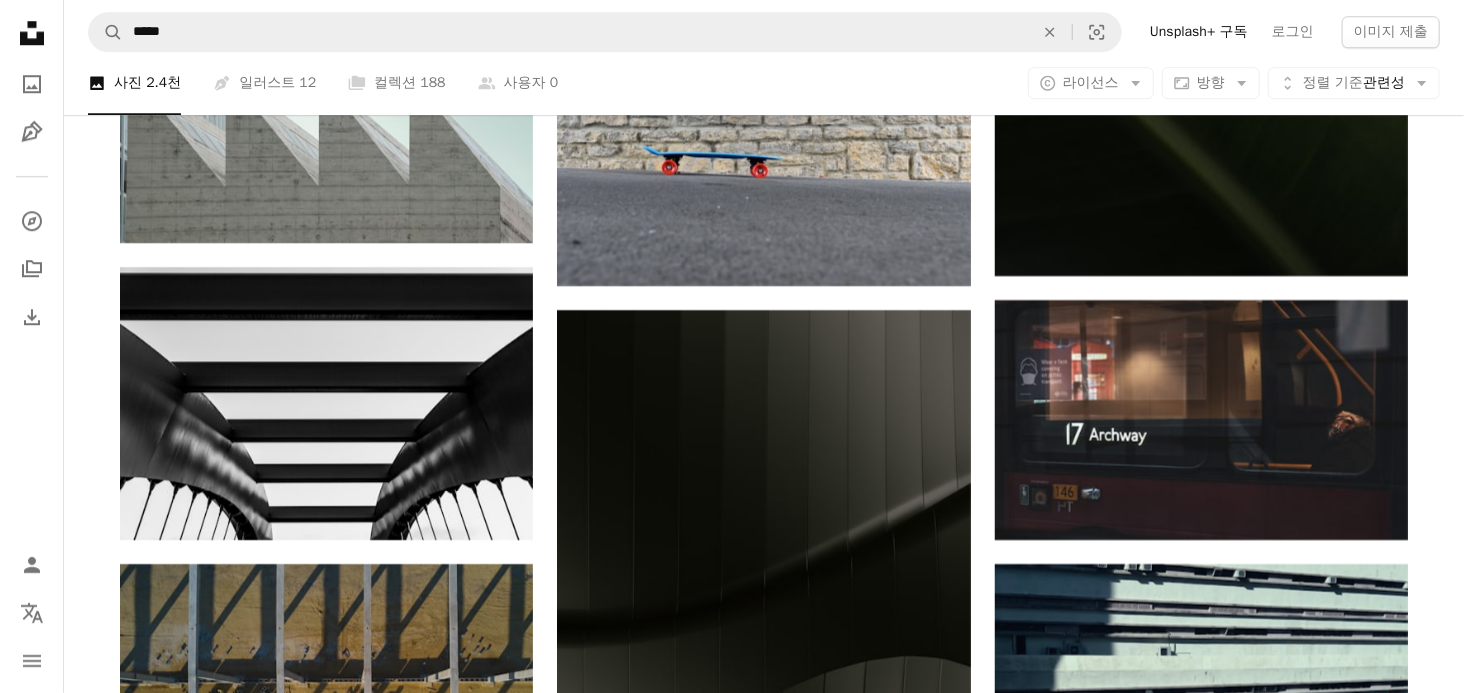 click 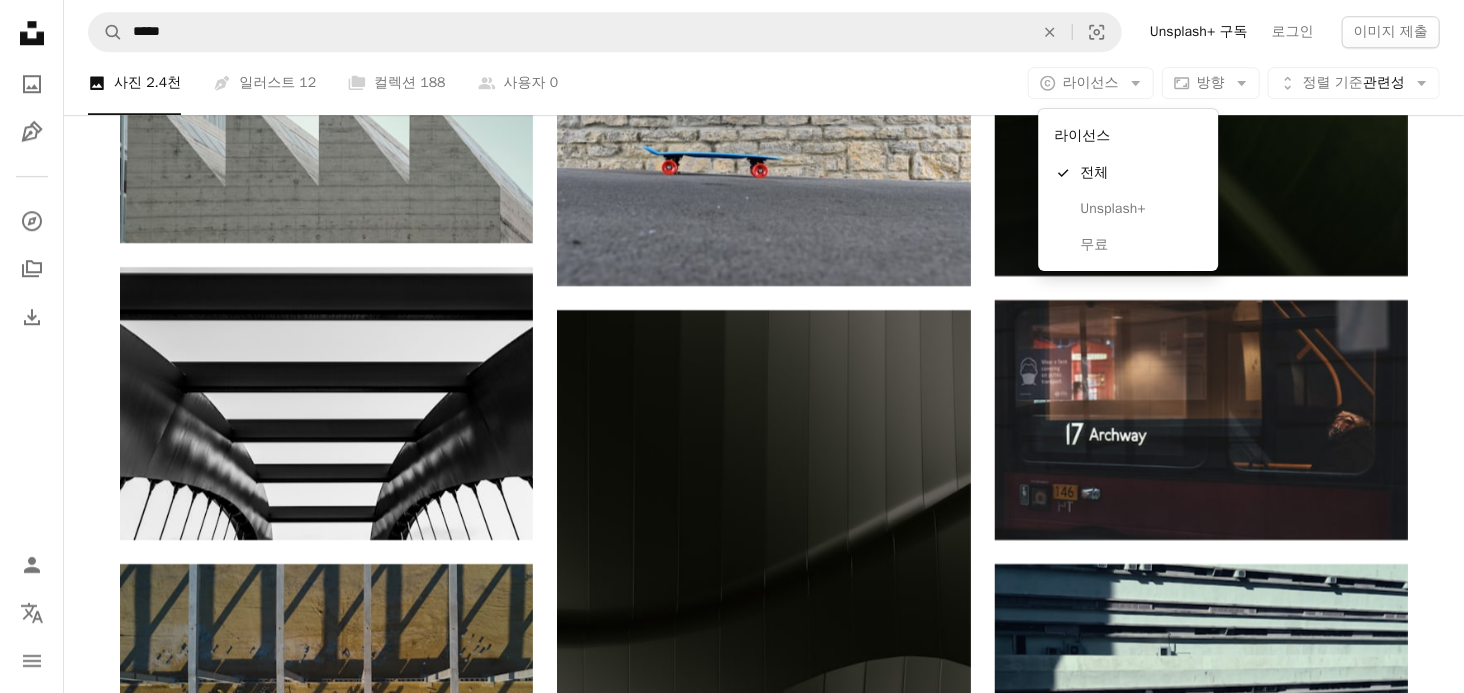 click on "무료" at bounding box center [1141, 245] 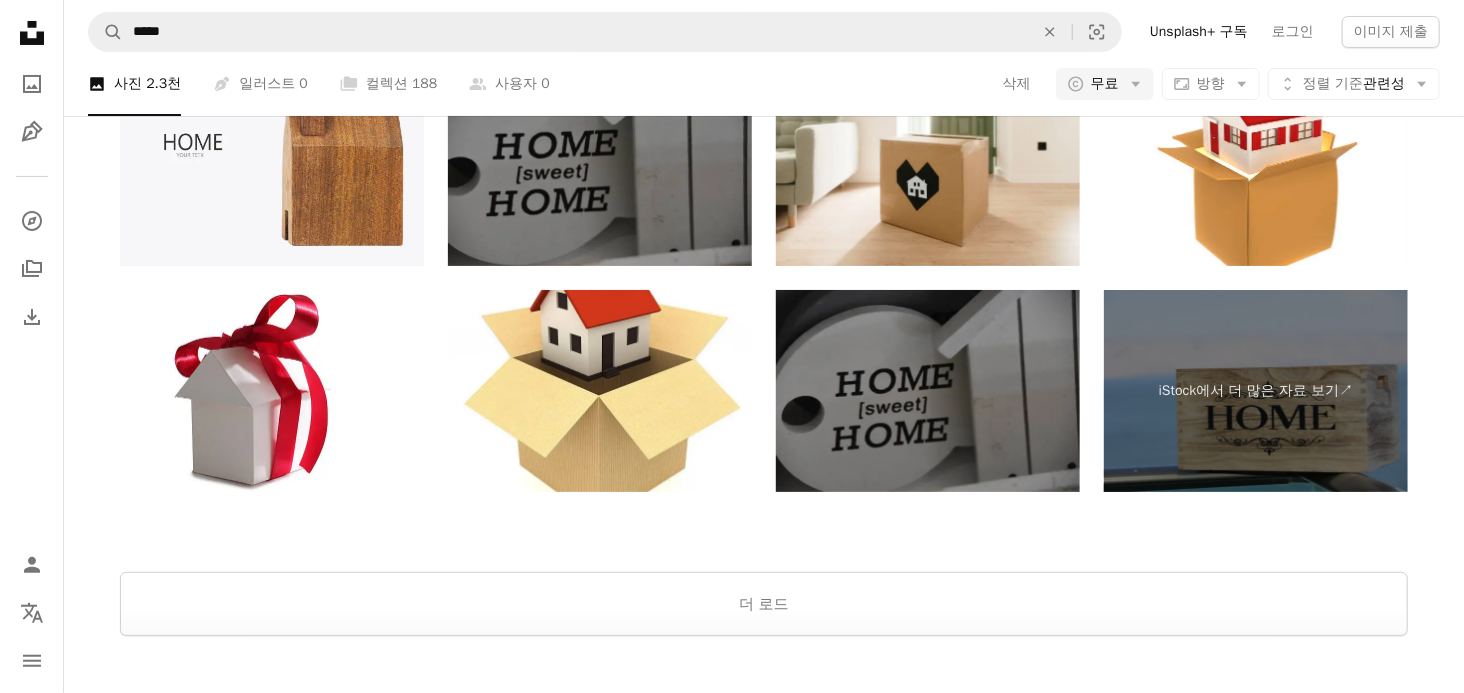 scroll, scrollTop: 4025, scrollLeft: 0, axis: vertical 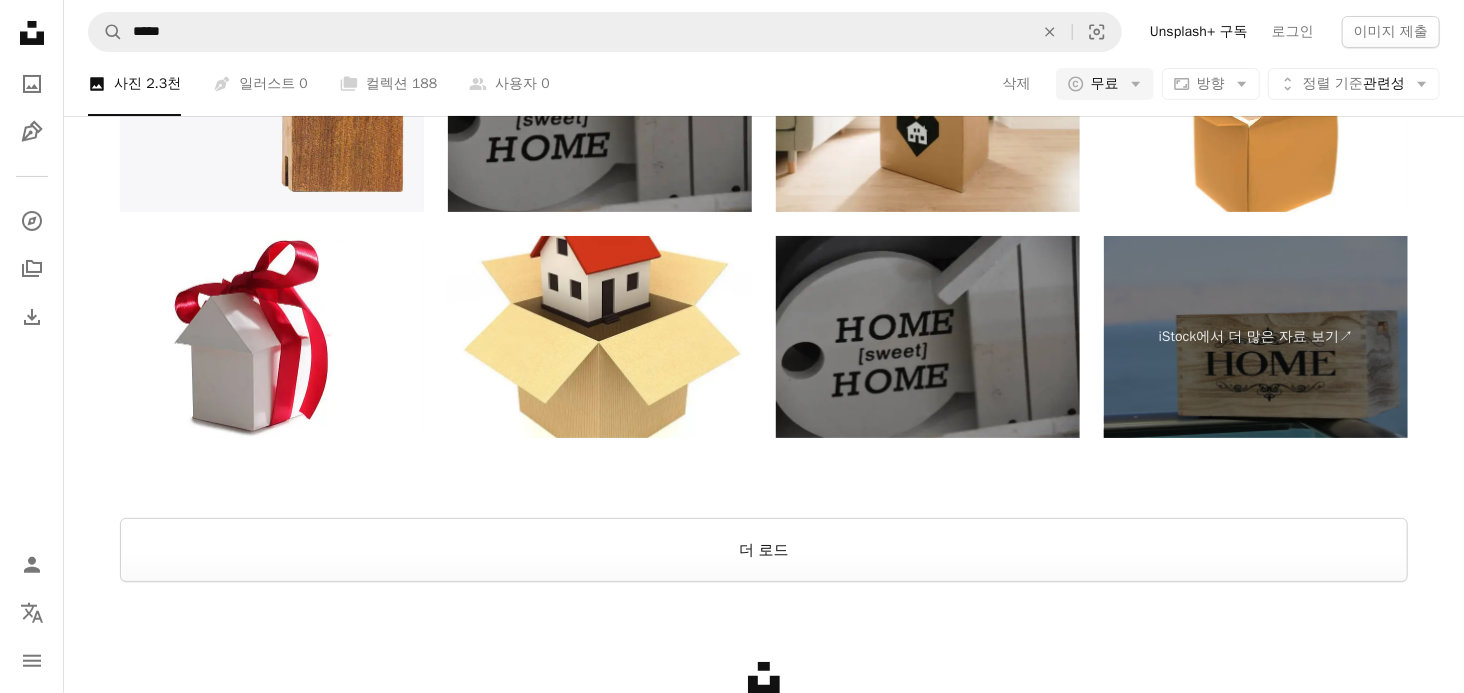 click on "더 로드" at bounding box center [764, 550] 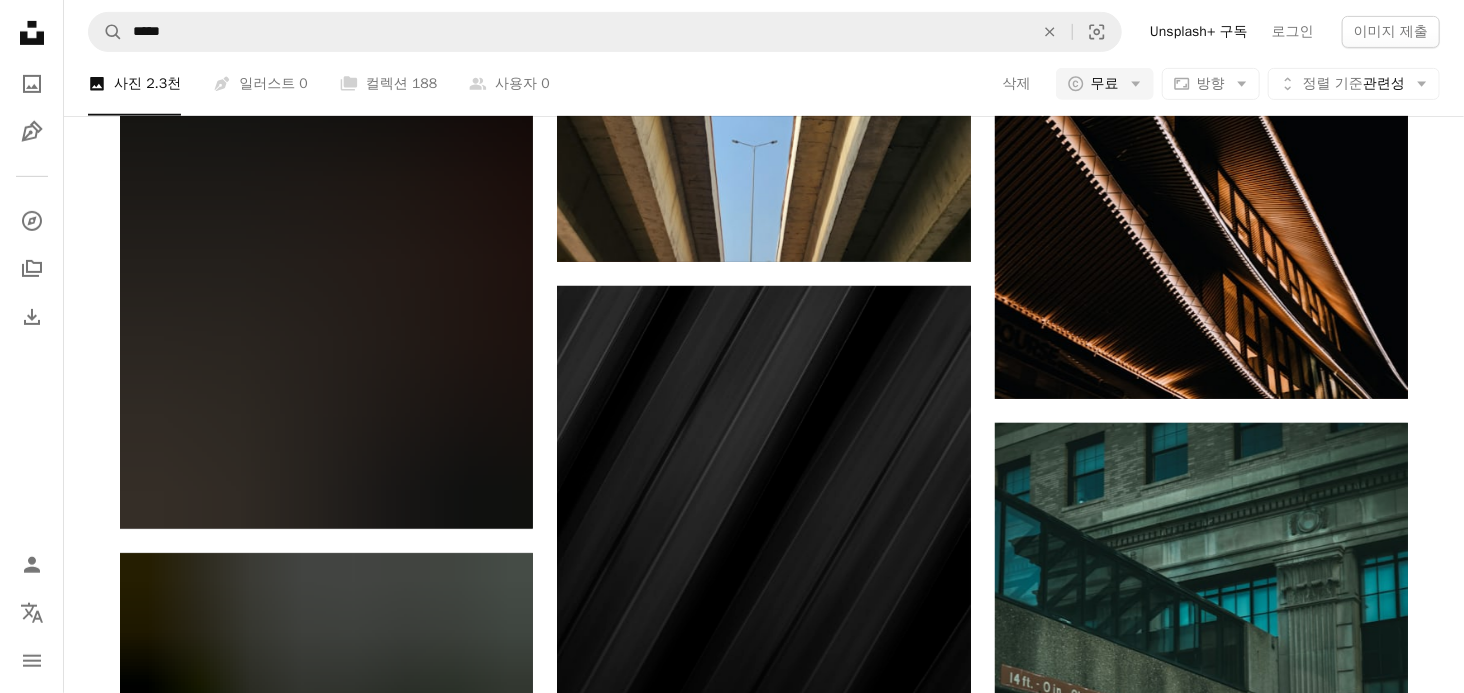 scroll, scrollTop: 15800, scrollLeft: 0, axis: vertical 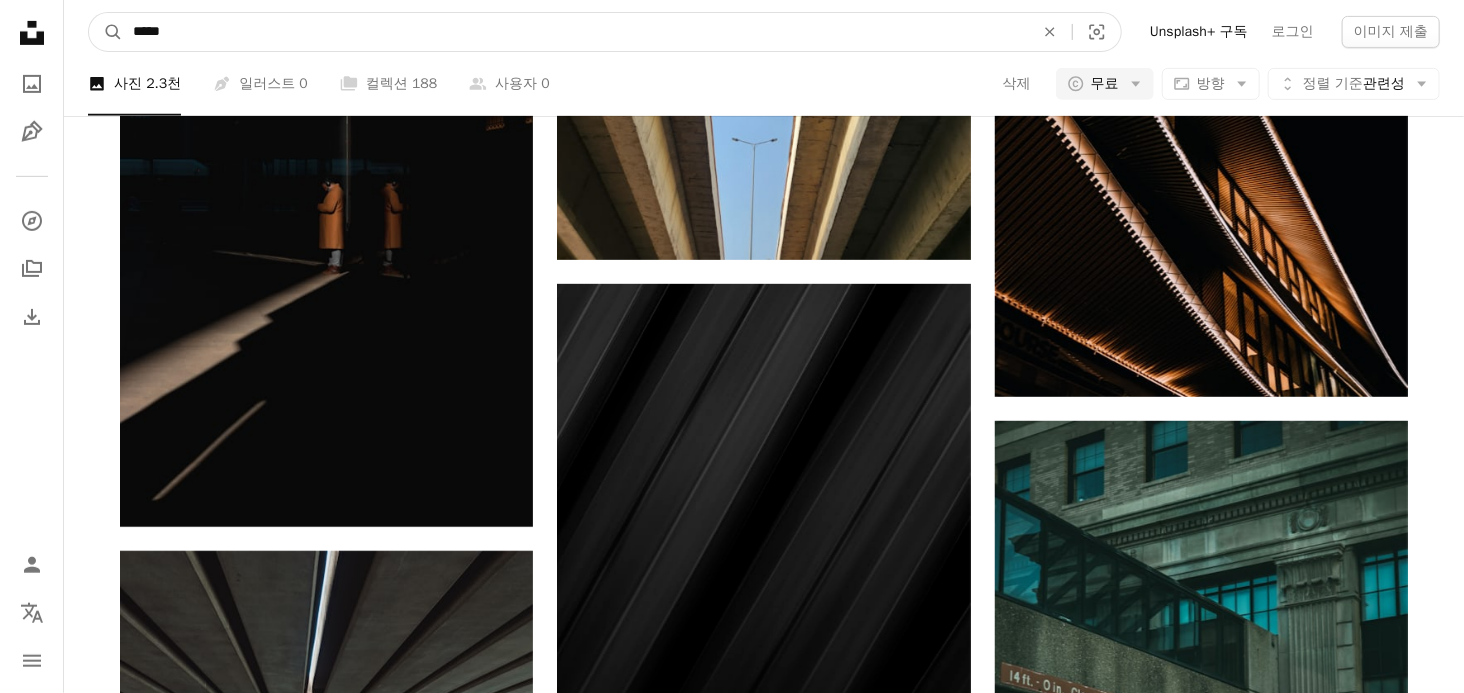 click on "*****" at bounding box center (575, 32) 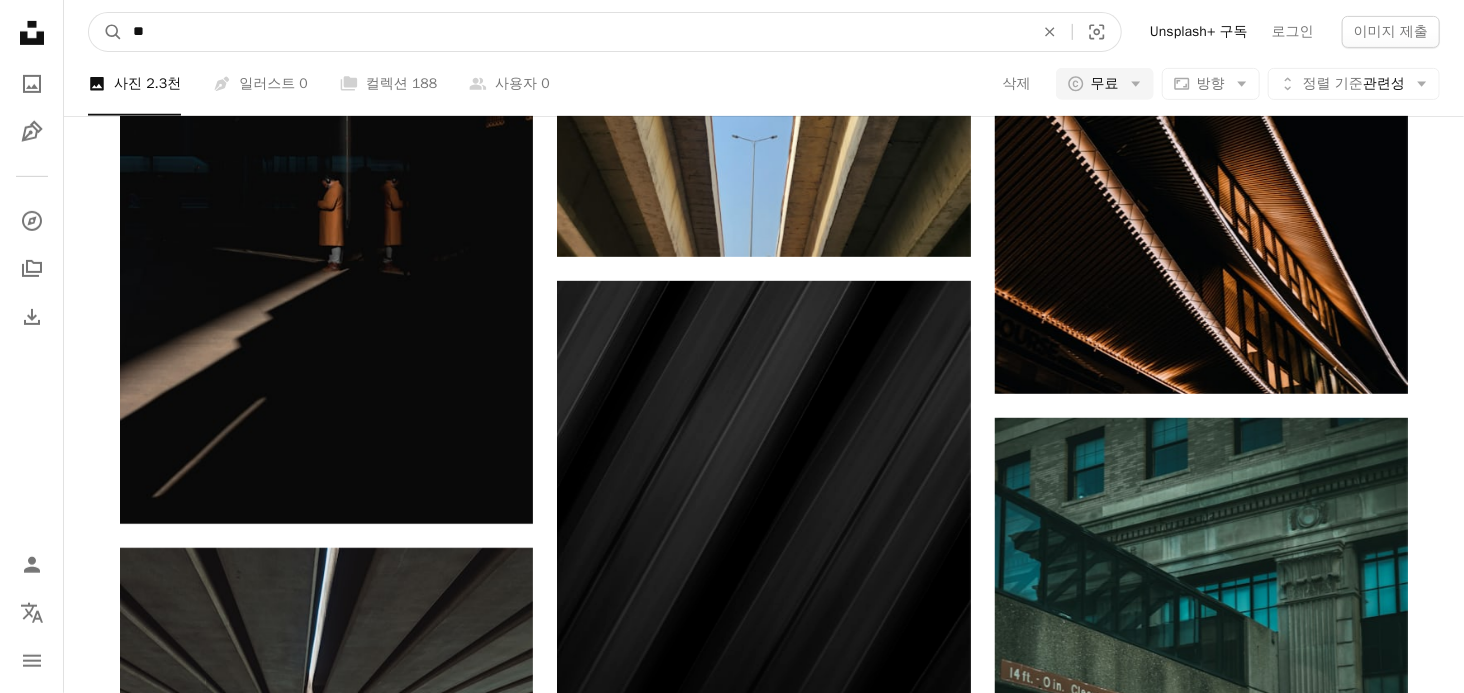 type on "*" 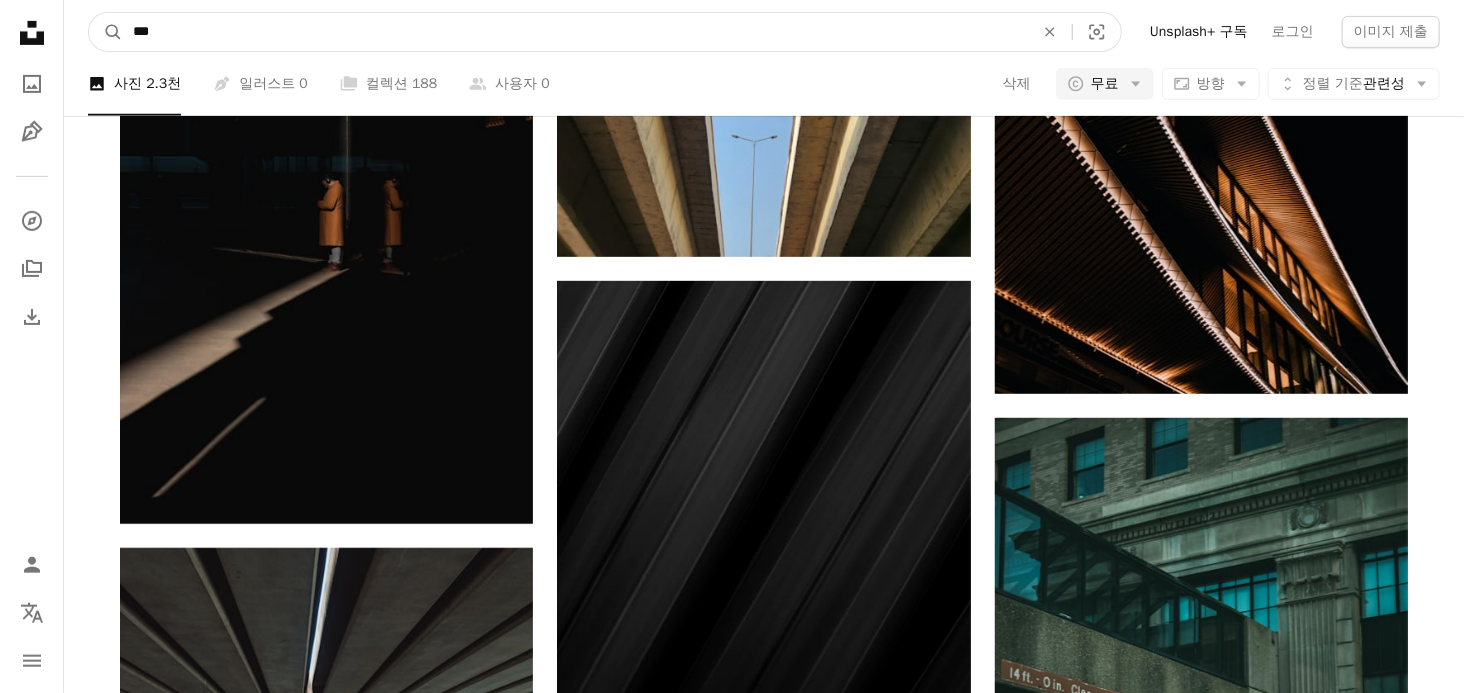 type on "***" 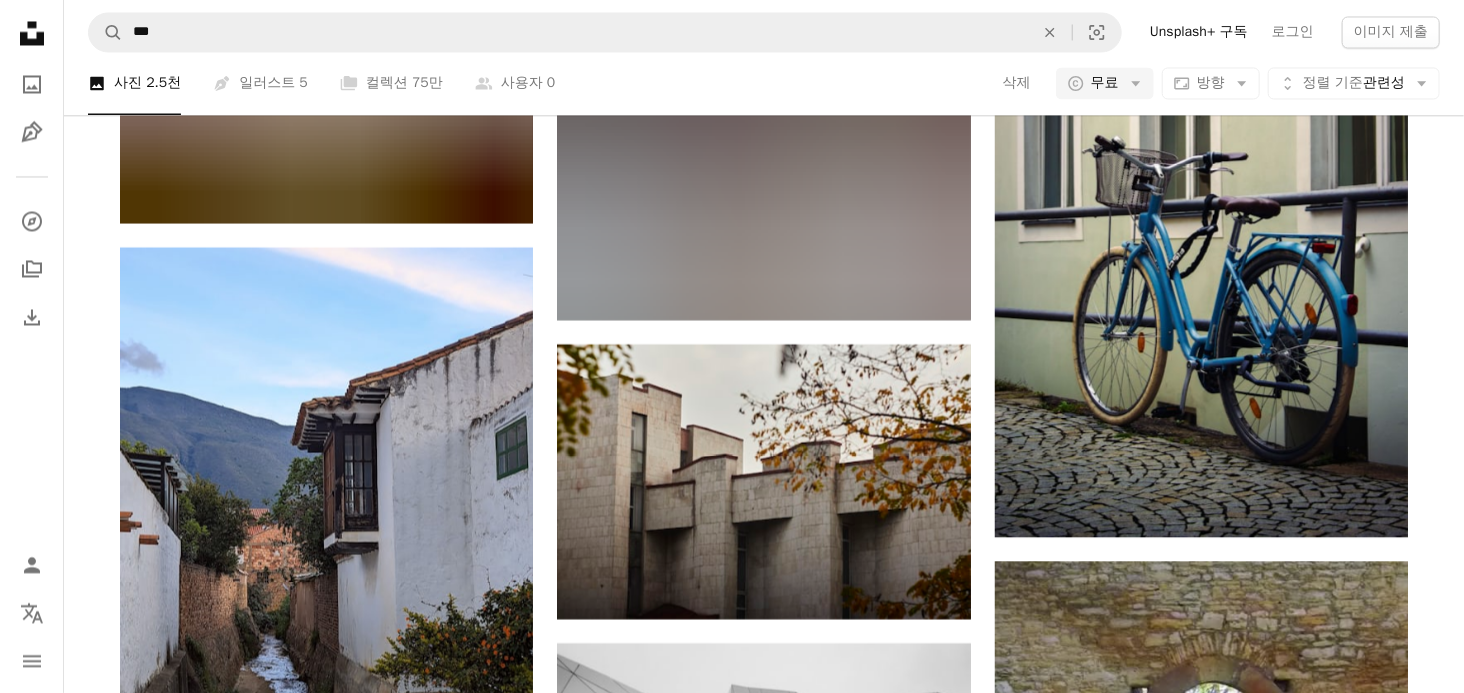 scroll, scrollTop: 13526, scrollLeft: 0, axis: vertical 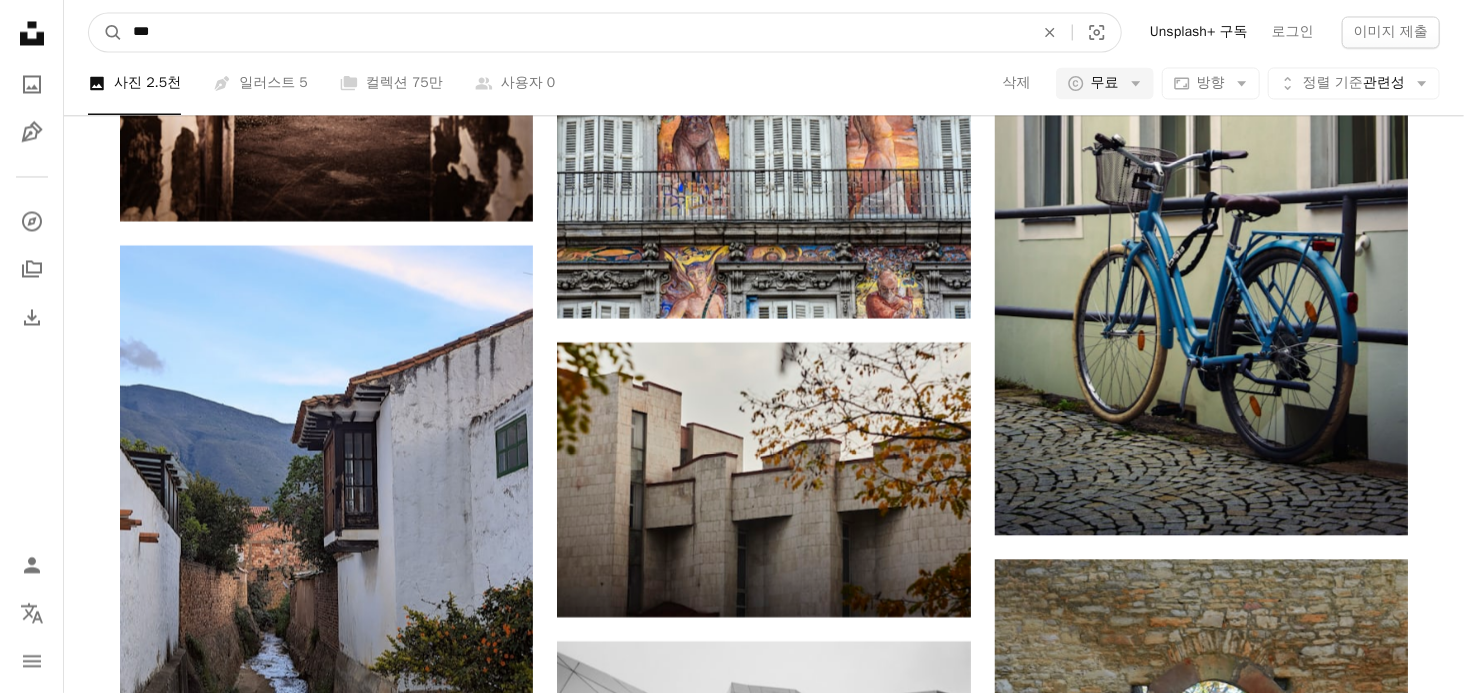 click on "***" at bounding box center (575, 32) 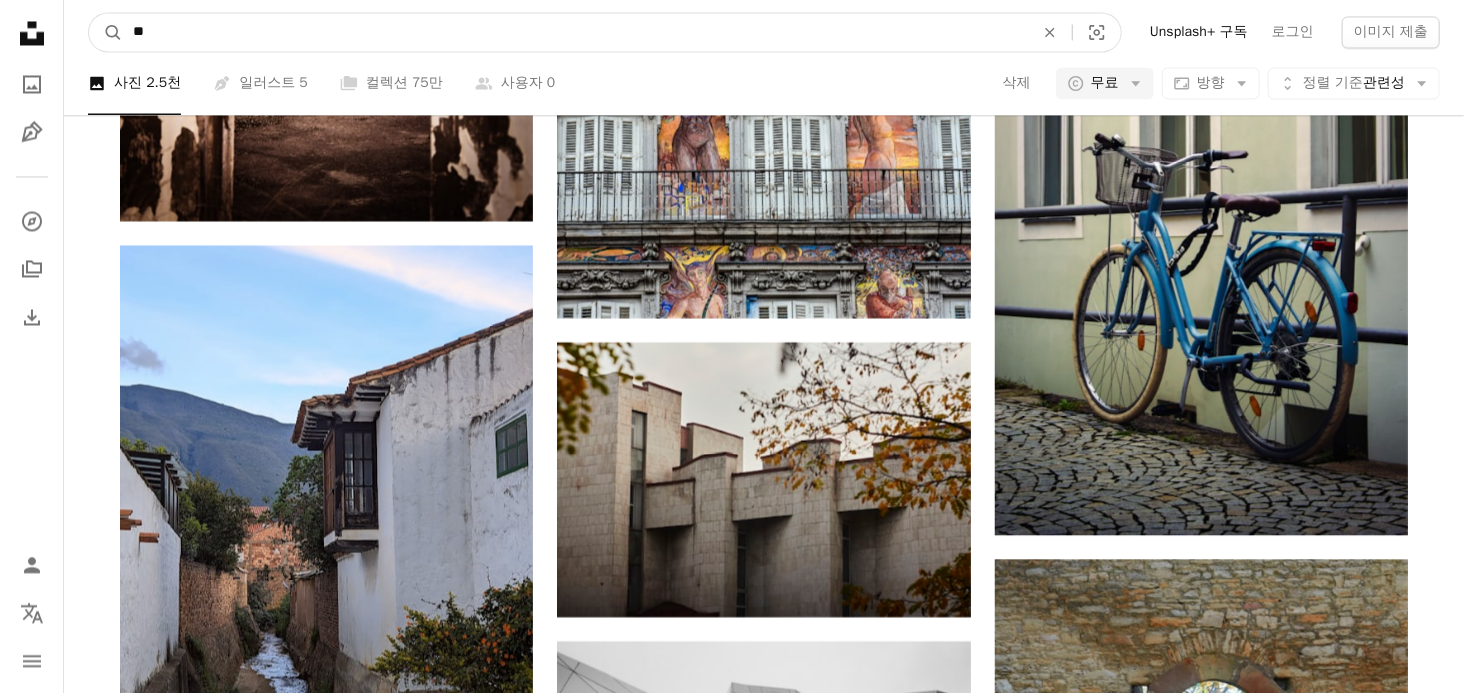 type on "*" 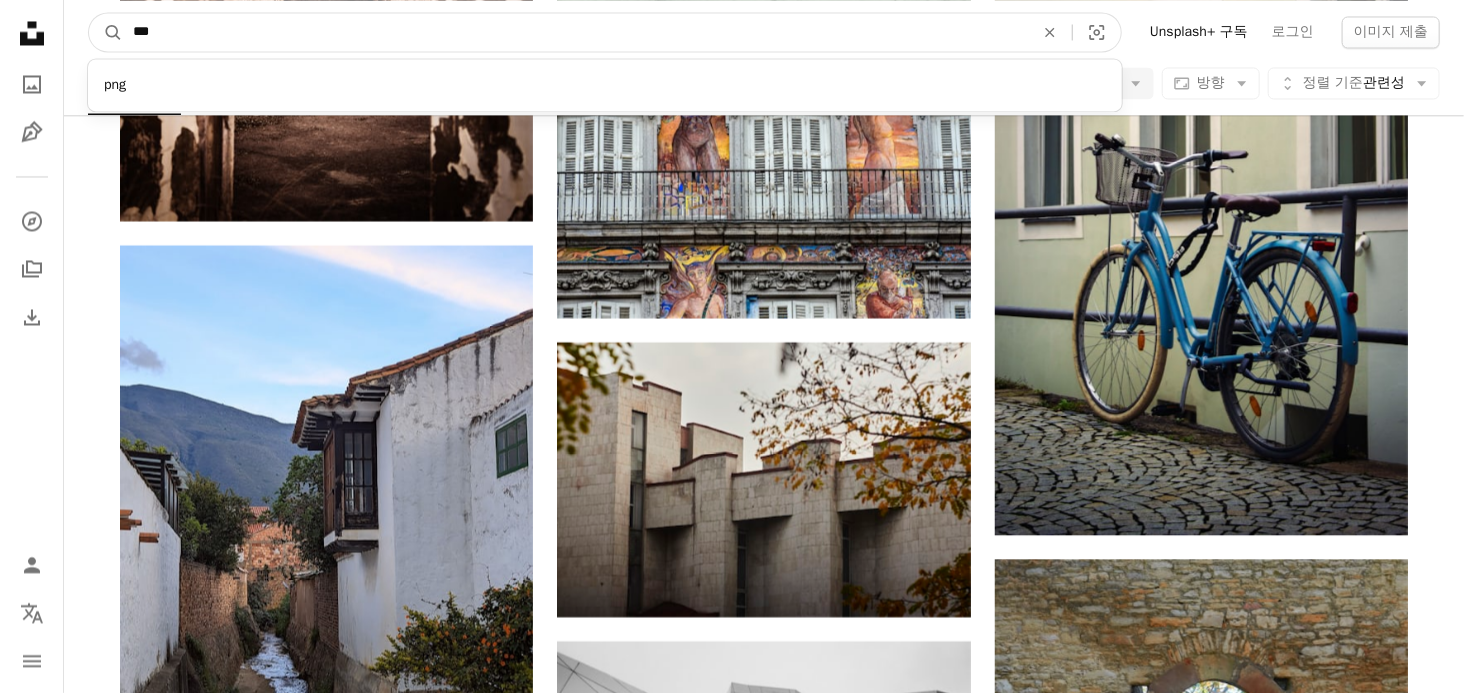 type on "***" 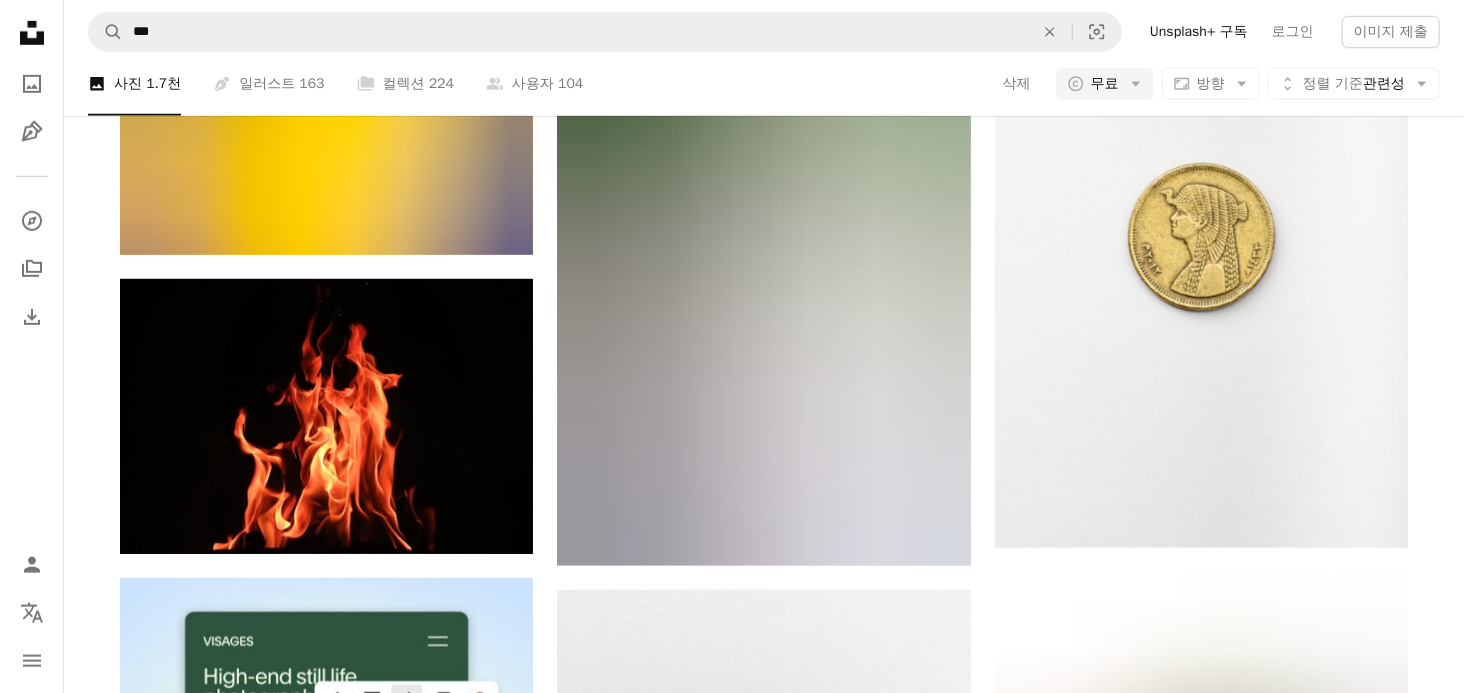 scroll, scrollTop: 4499, scrollLeft: 0, axis: vertical 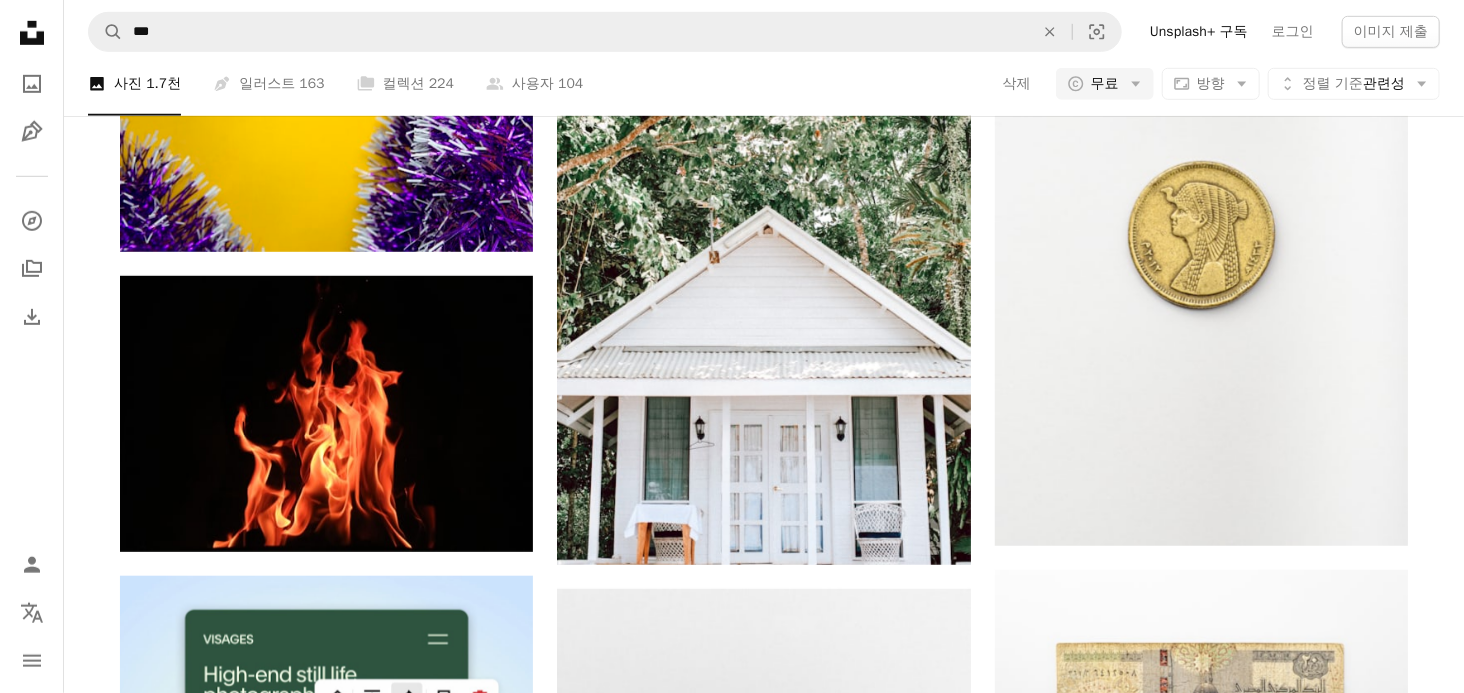 click on "Aspect ratio 방향 Arrow down" at bounding box center [1211, 84] 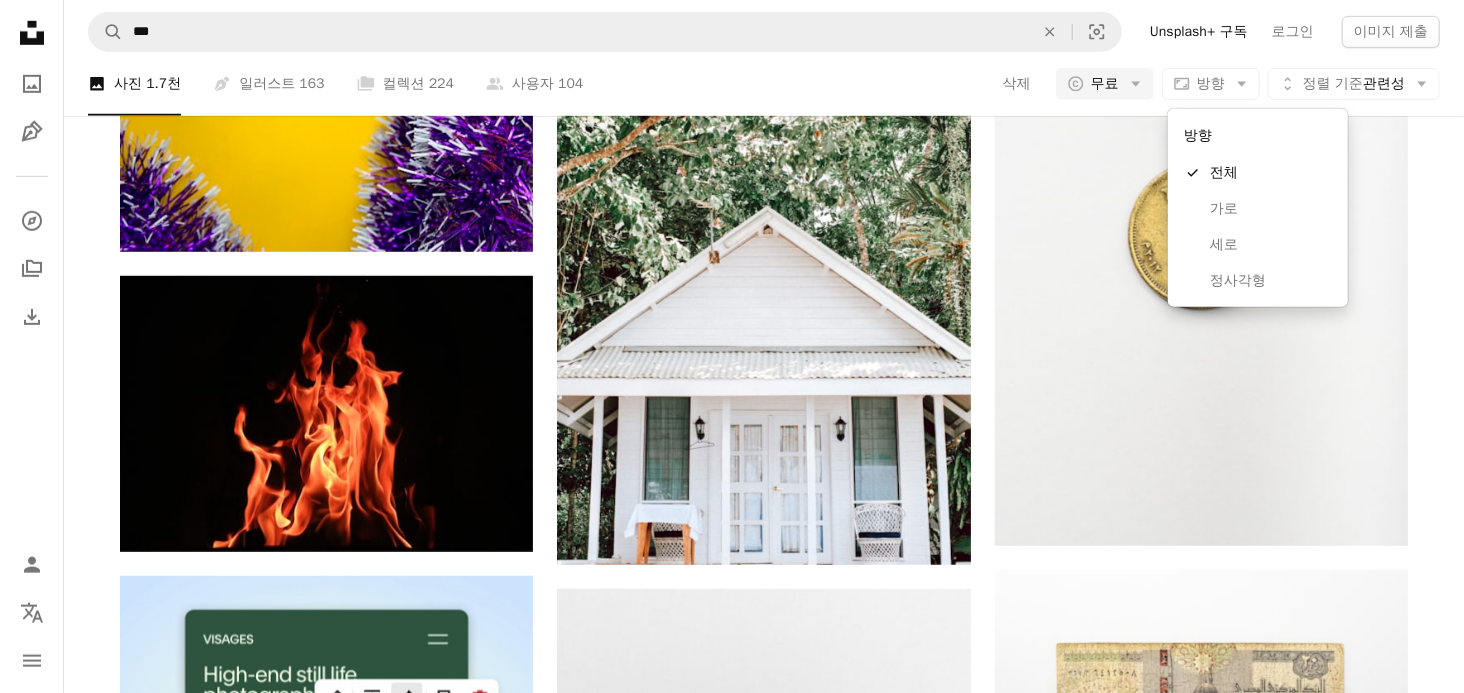 click on "Aspect ratio 방향 Arrow down" at bounding box center [1211, 84] 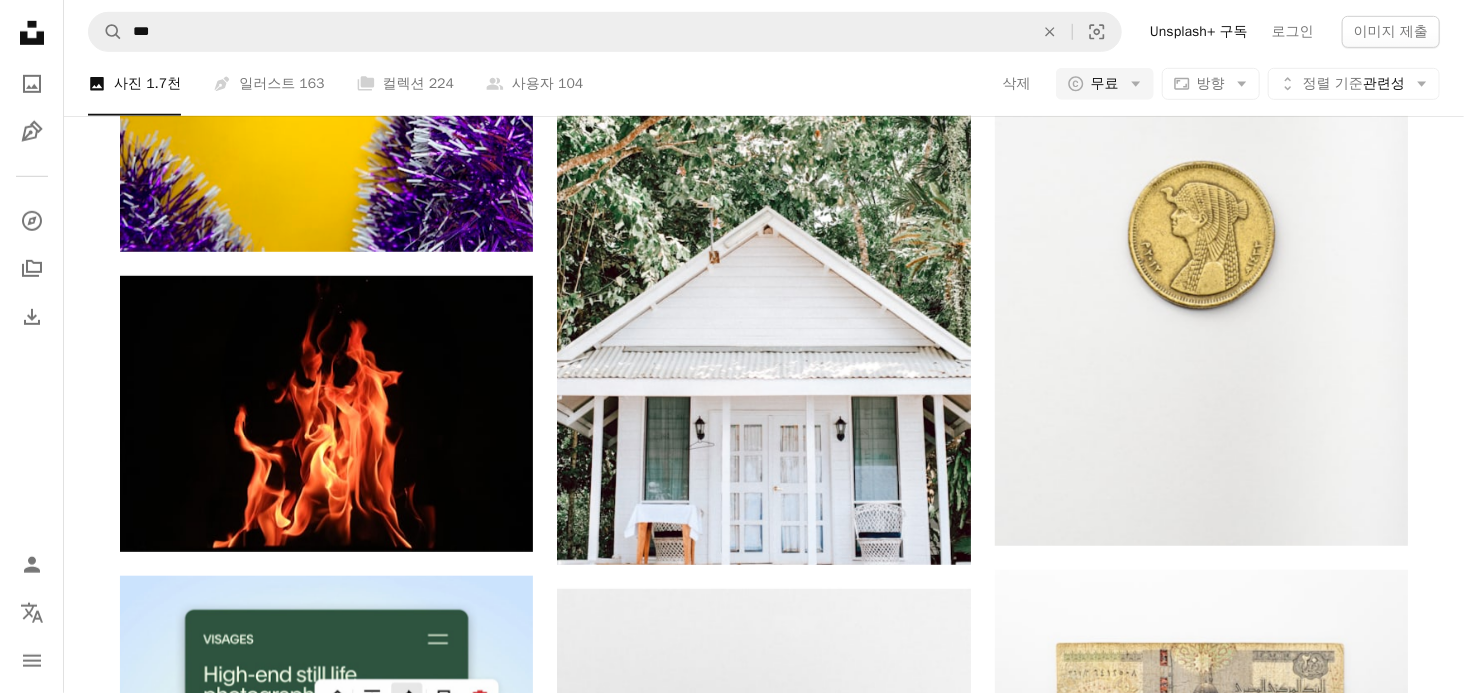 click on "Aspect ratio 방향 Arrow down" at bounding box center [1211, 84] 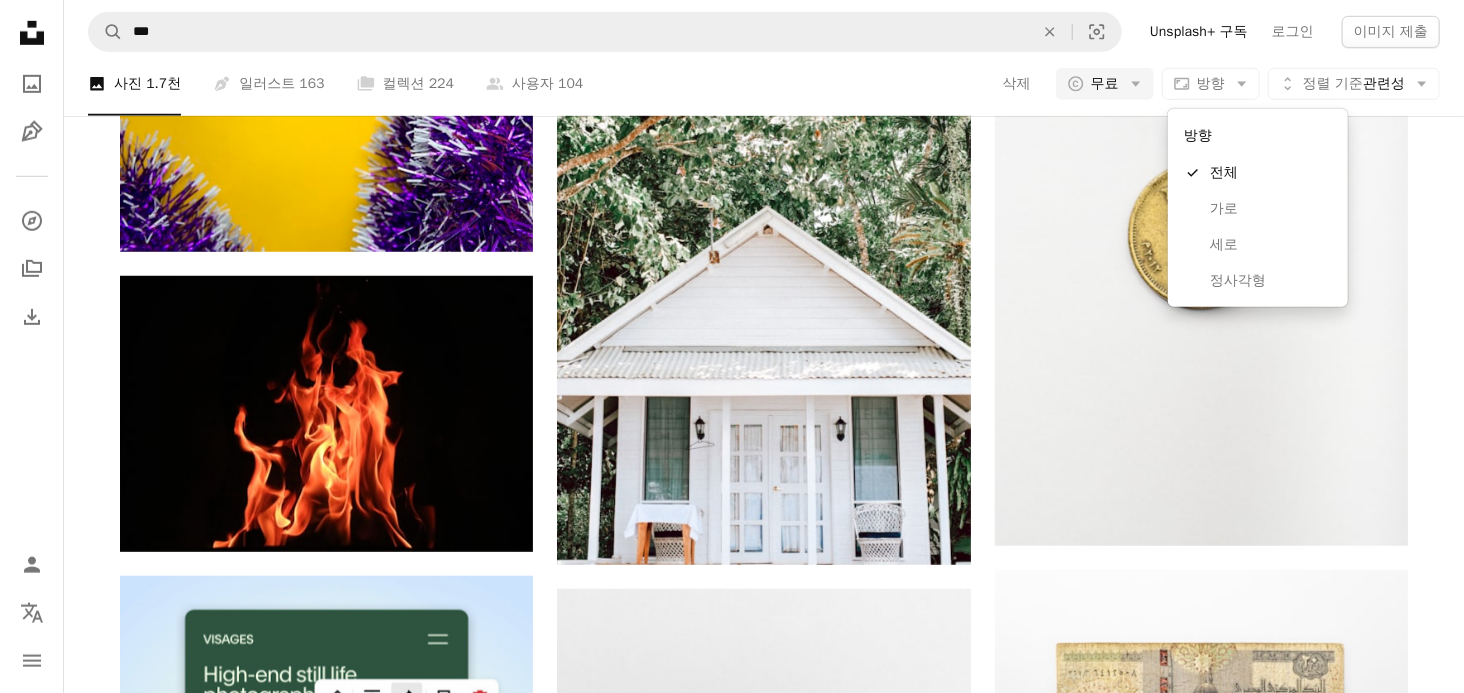 click on "세로" at bounding box center (1258, 245) 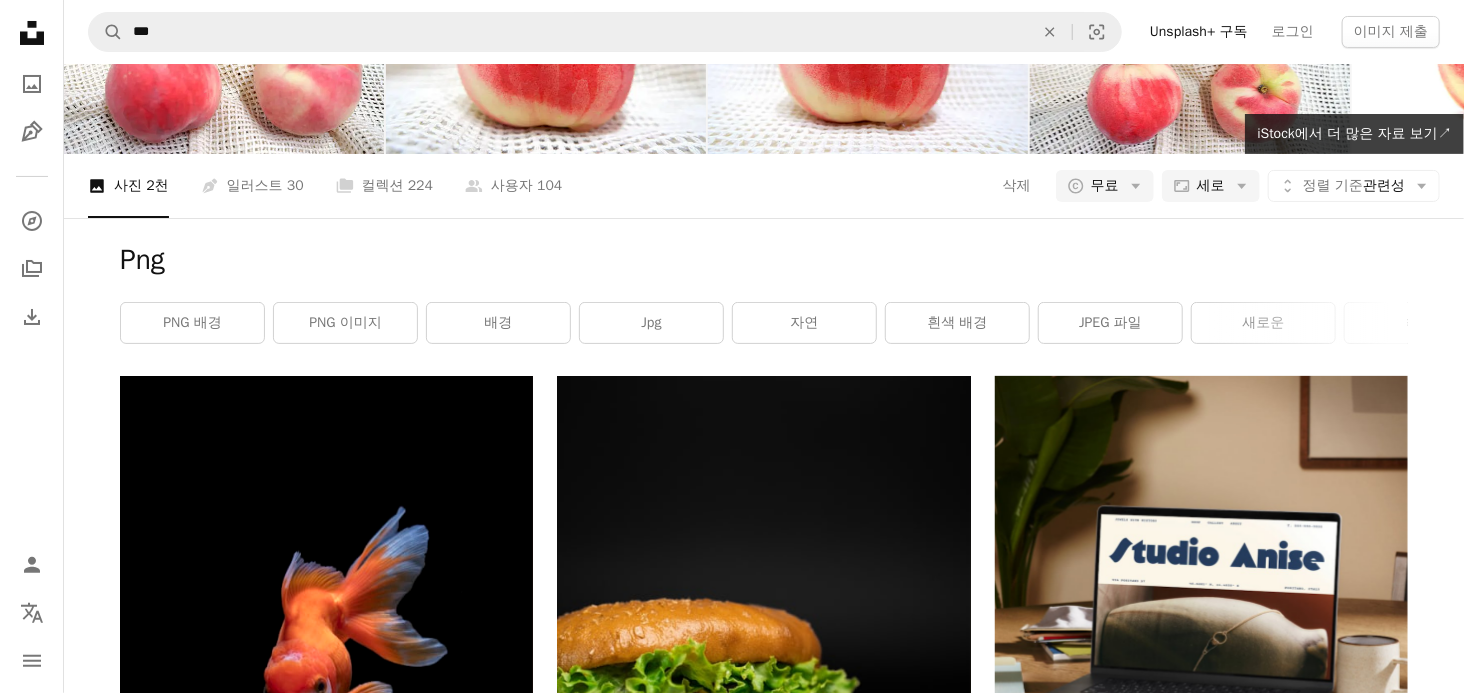 scroll, scrollTop: 119, scrollLeft: 0, axis: vertical 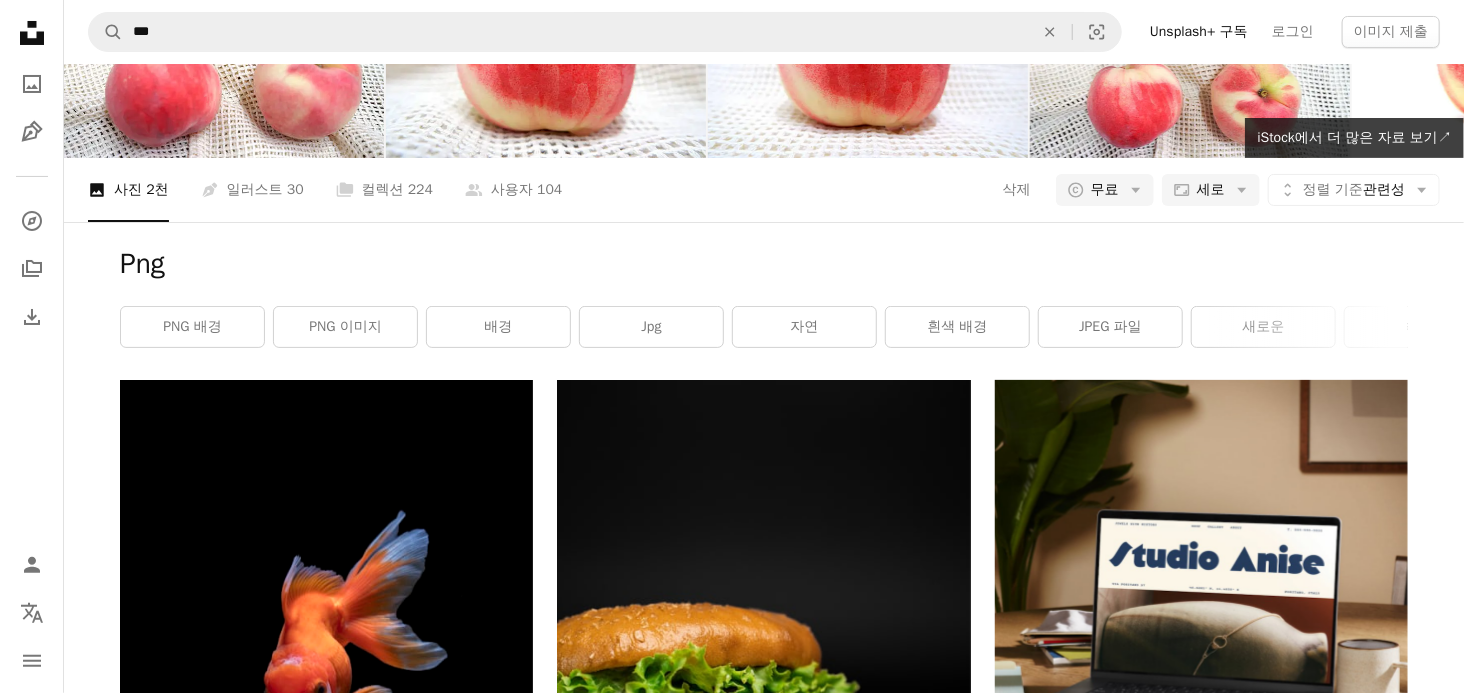click on "Arrow down" 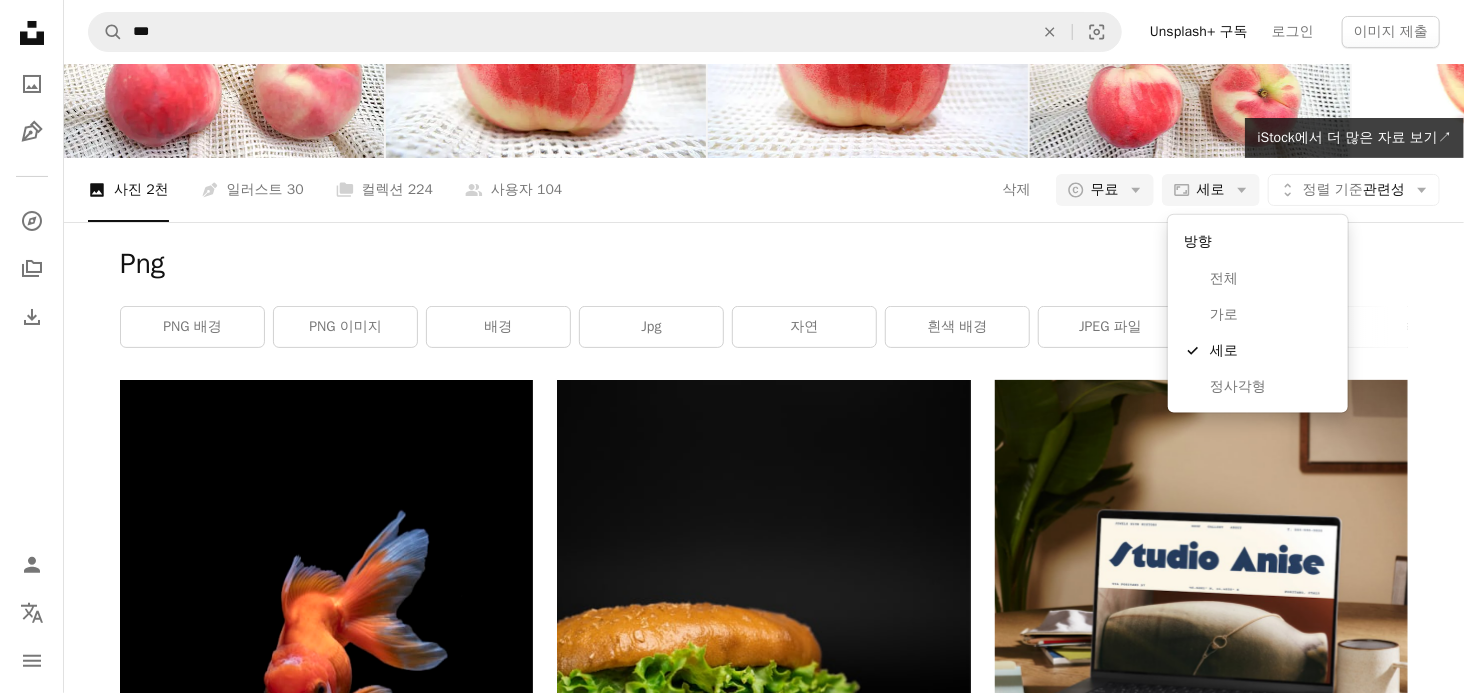 click on "가로" at bounding box center (1271, 315) 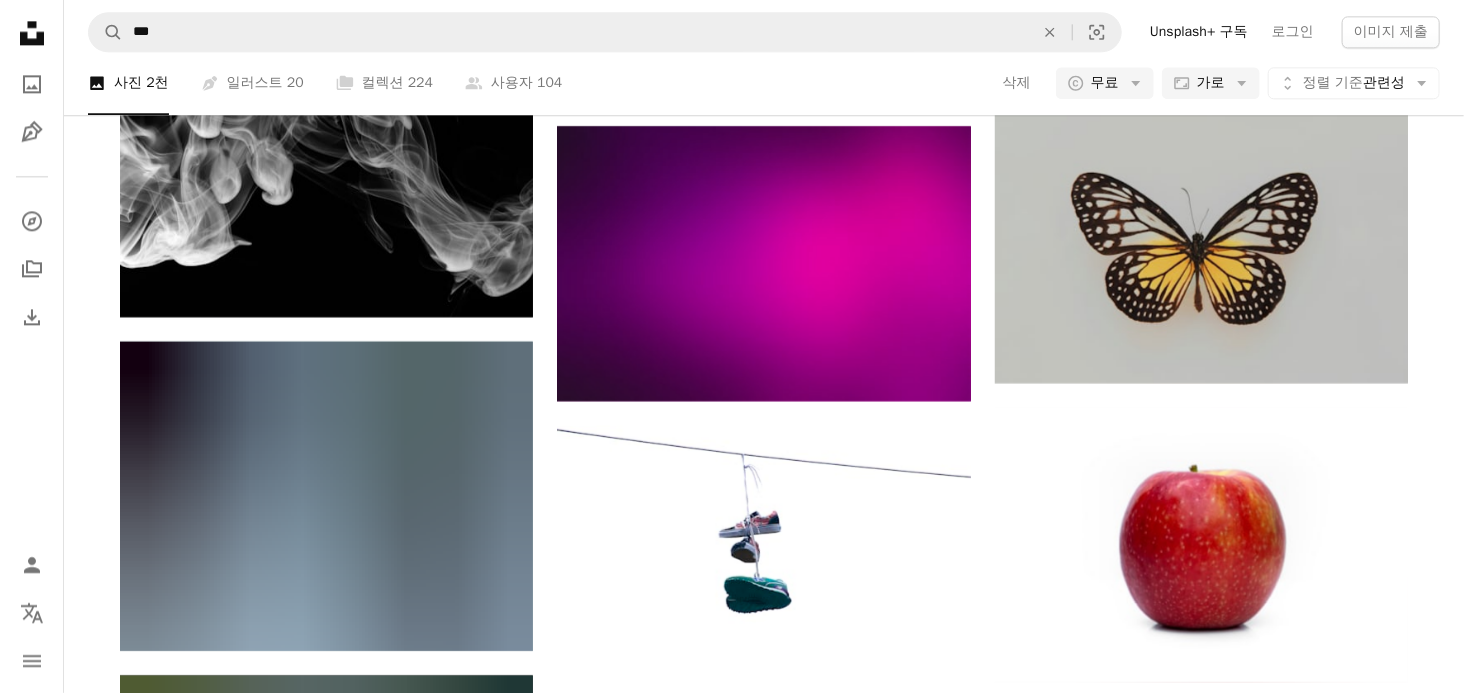 scroll, scrollTop: 2491, scrollLeft: 0, axis: vertical 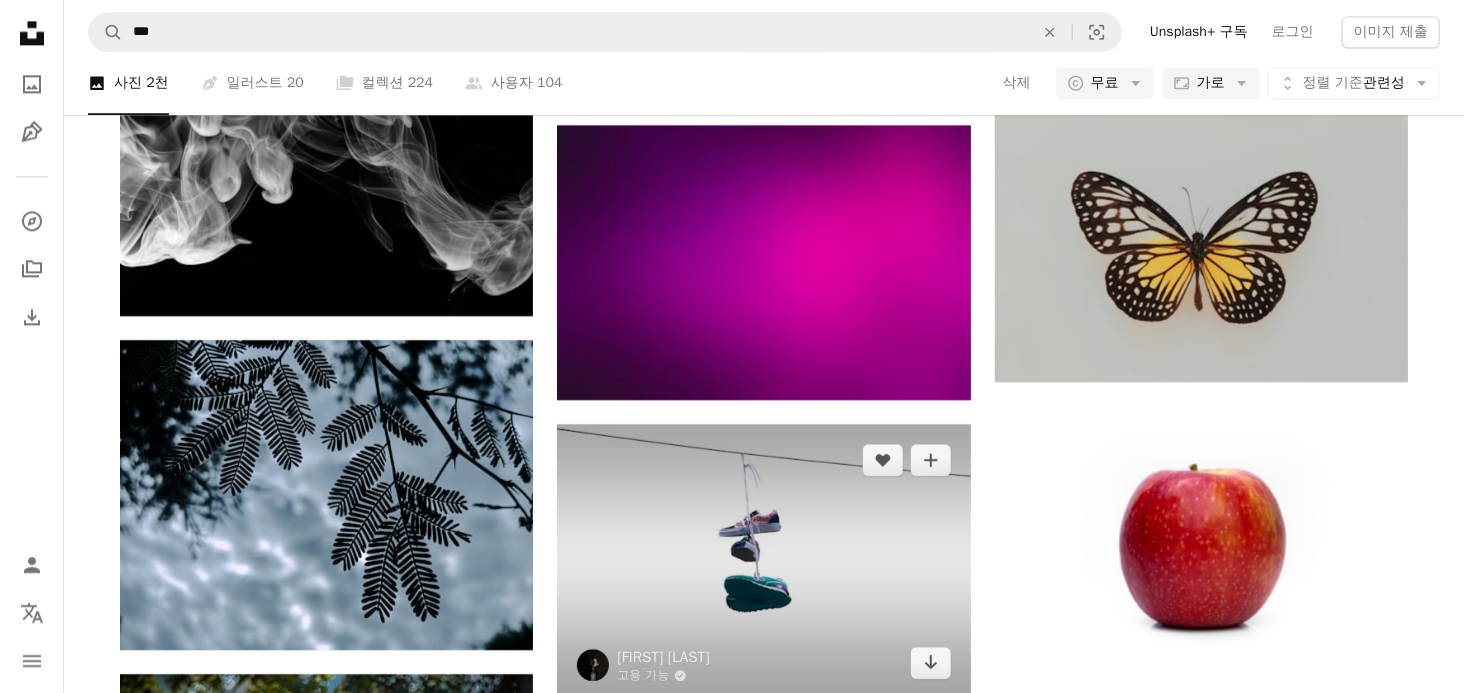 click at bounding box center [763, 561] 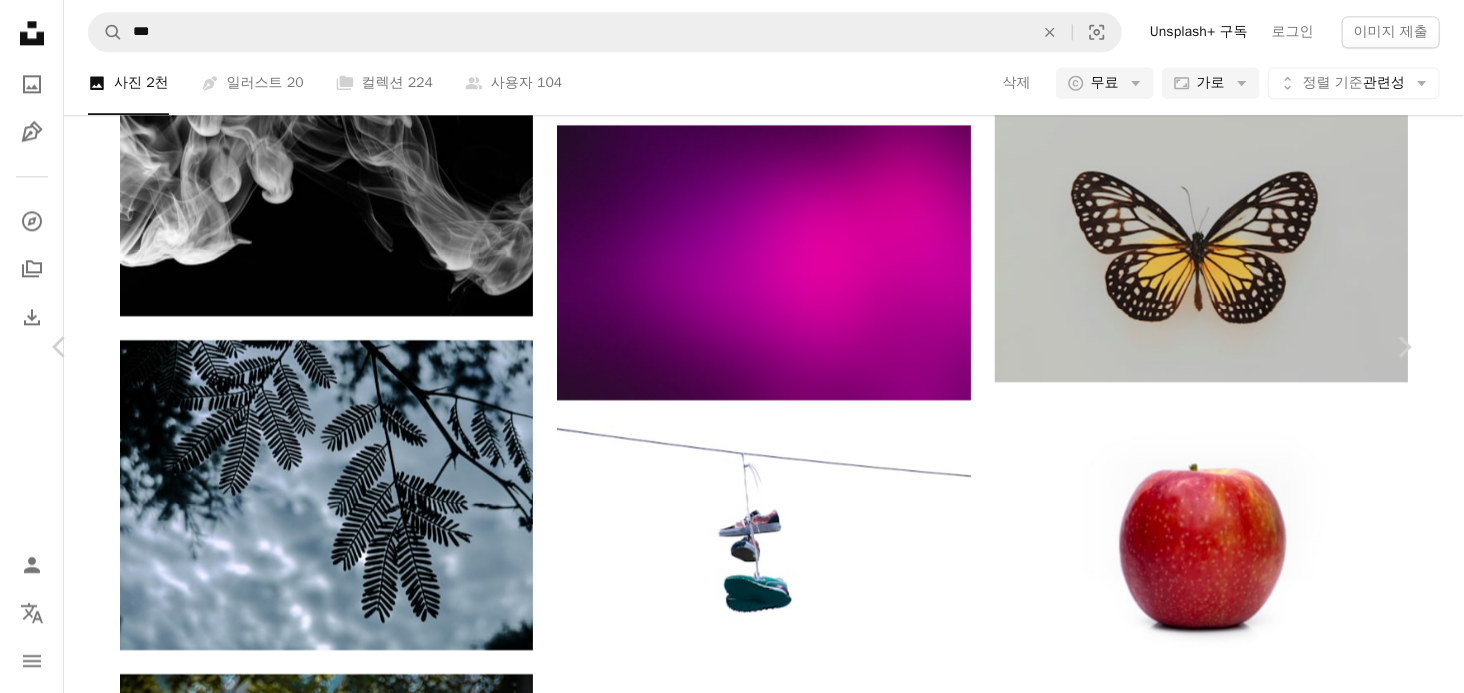 click on "무료 다운로드" at bounding box center [1214, 5335] 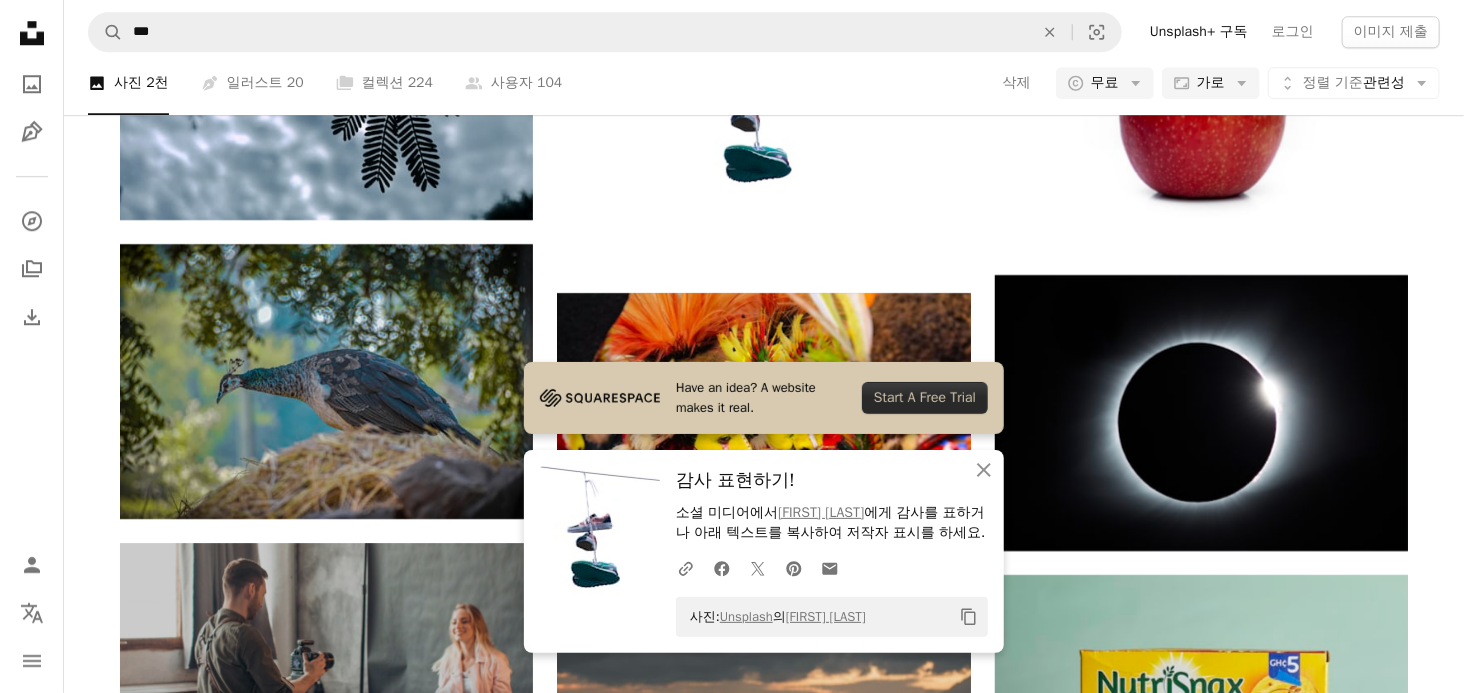 scroll, scrollTop: 2924, scrollLeft: 0, axis: vertical 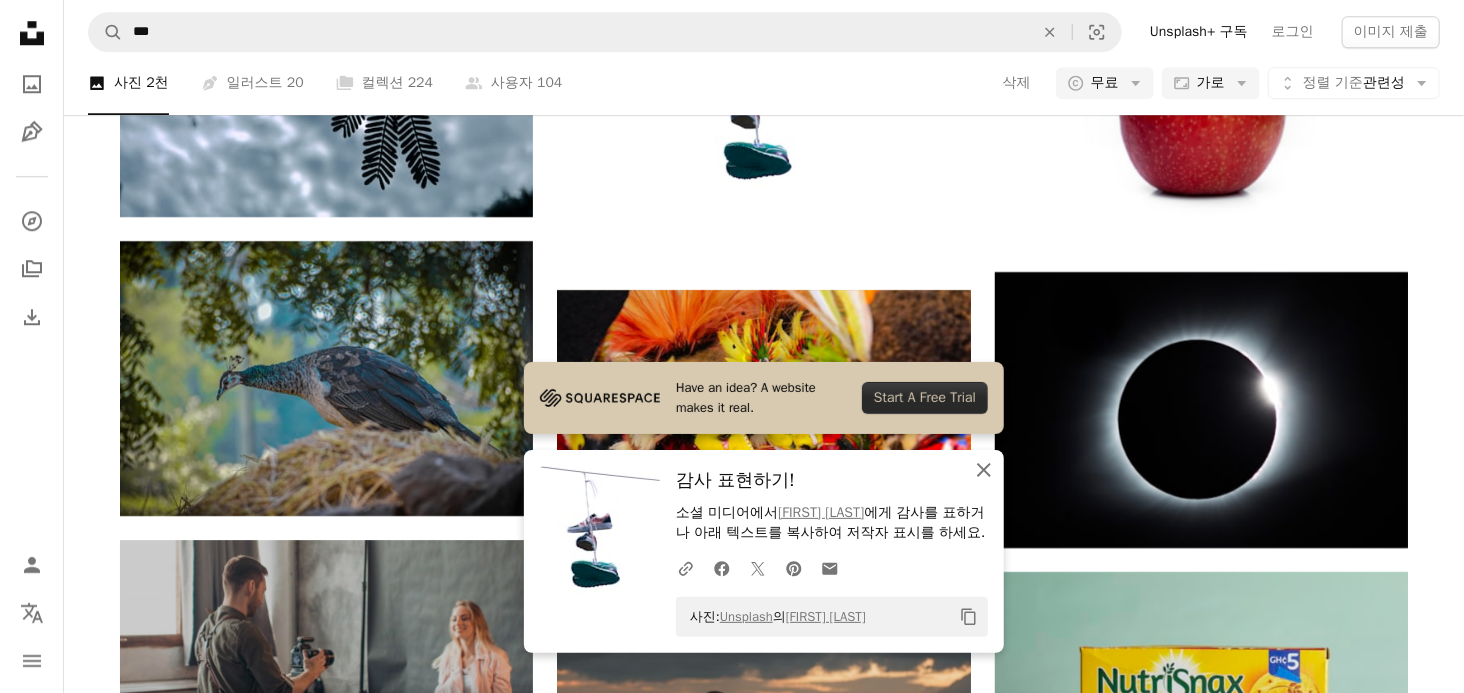 click 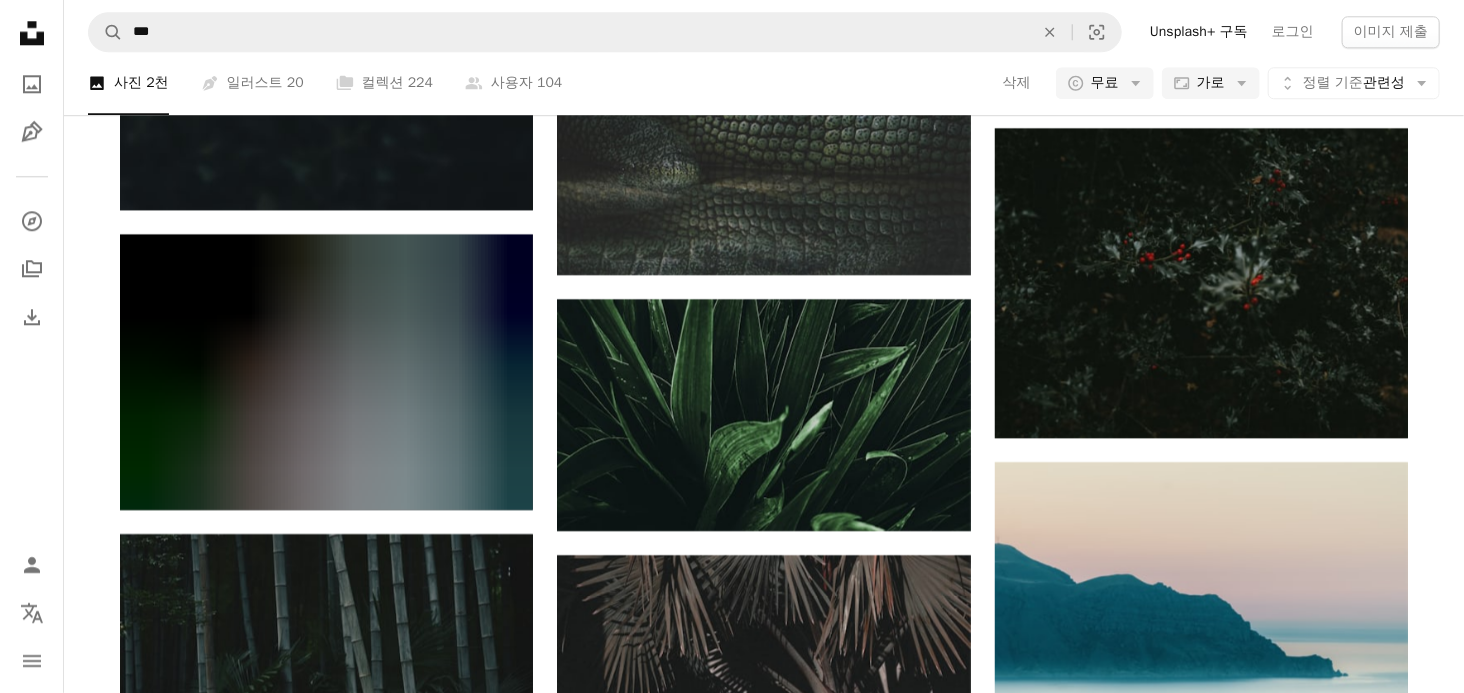 scroll, scrollTop: 14275, scrollLeft: 0, axis: vertical 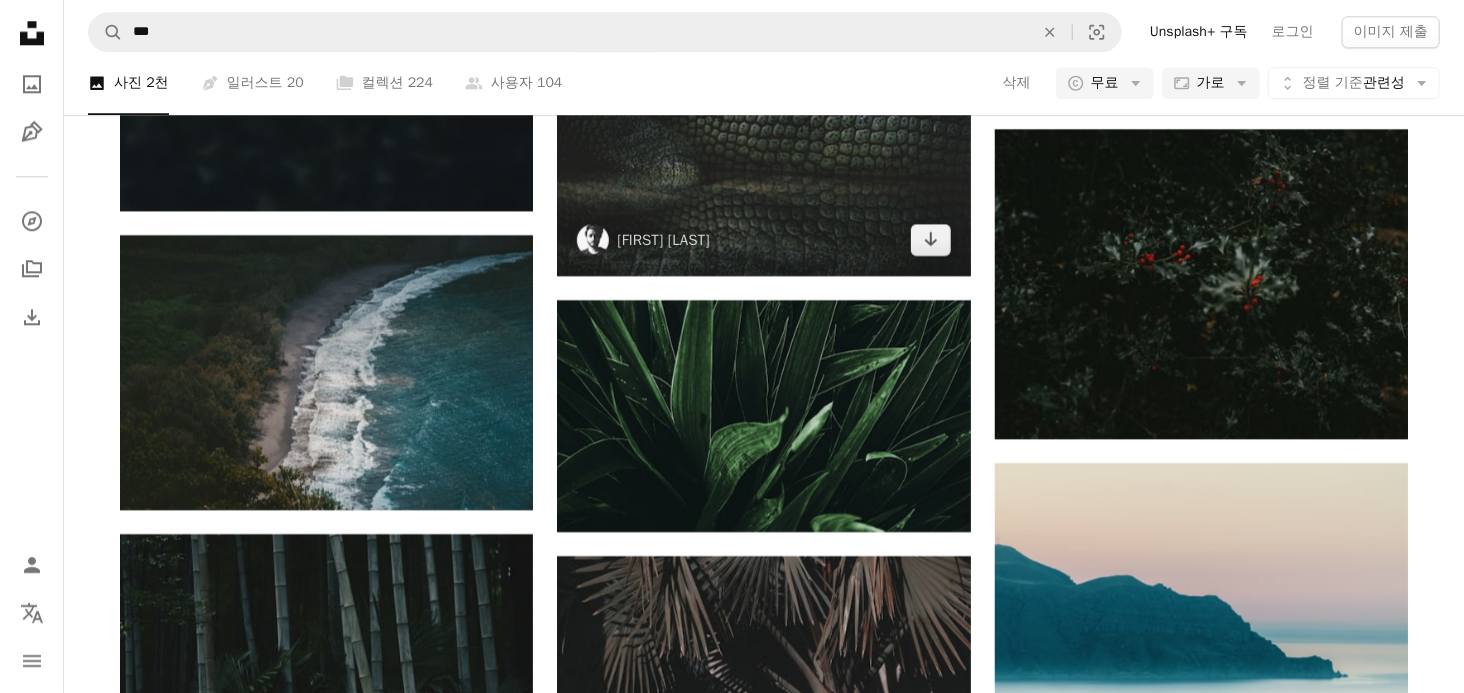 click at bounding box center (763, 159) 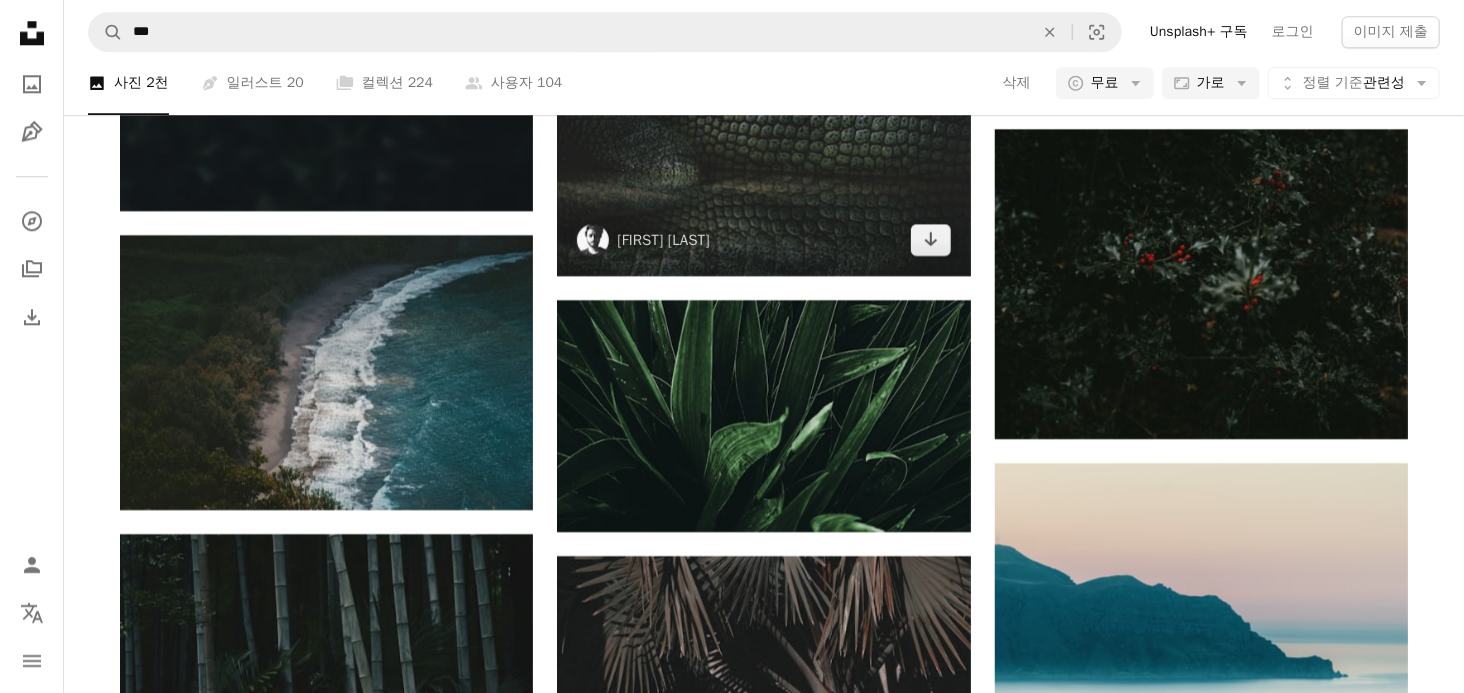 scroll, scrollTop: 14055, scrollLeft: 0, axis: vertical 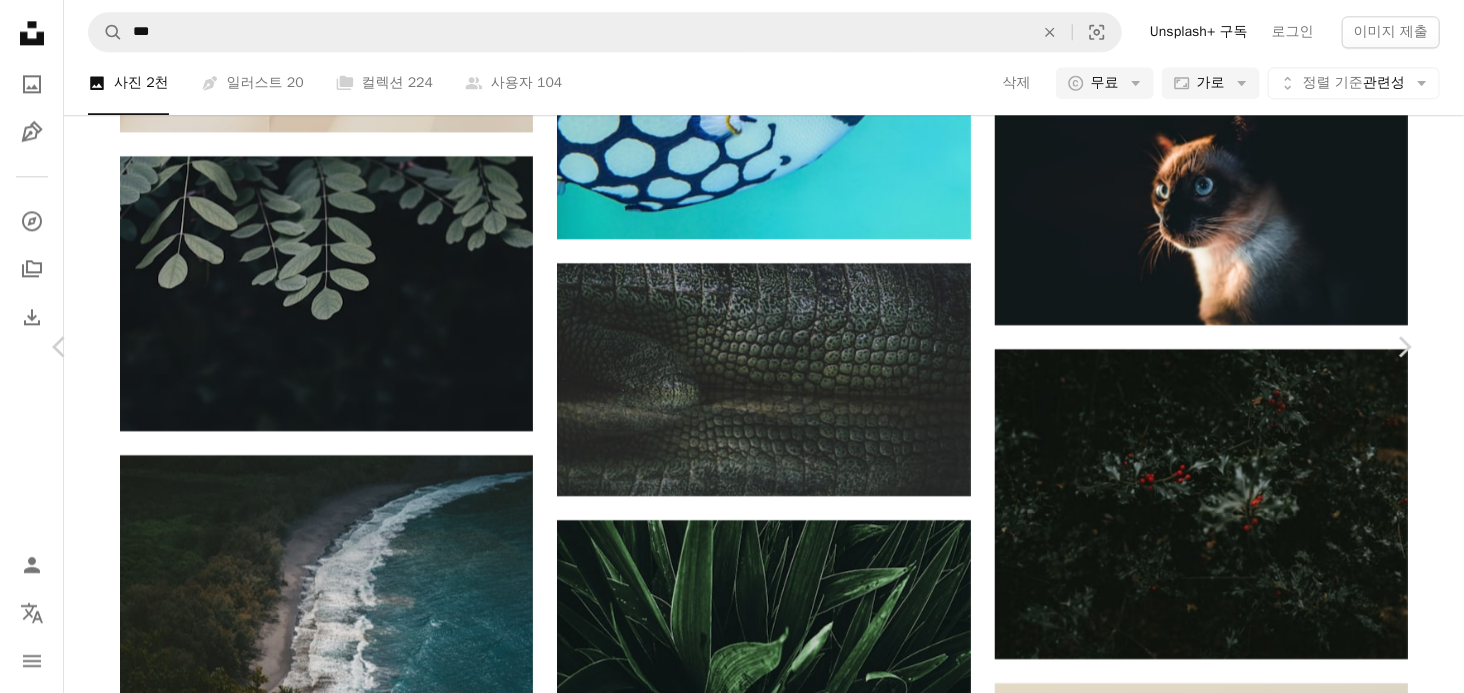 click at bounding box center [725, 5911] 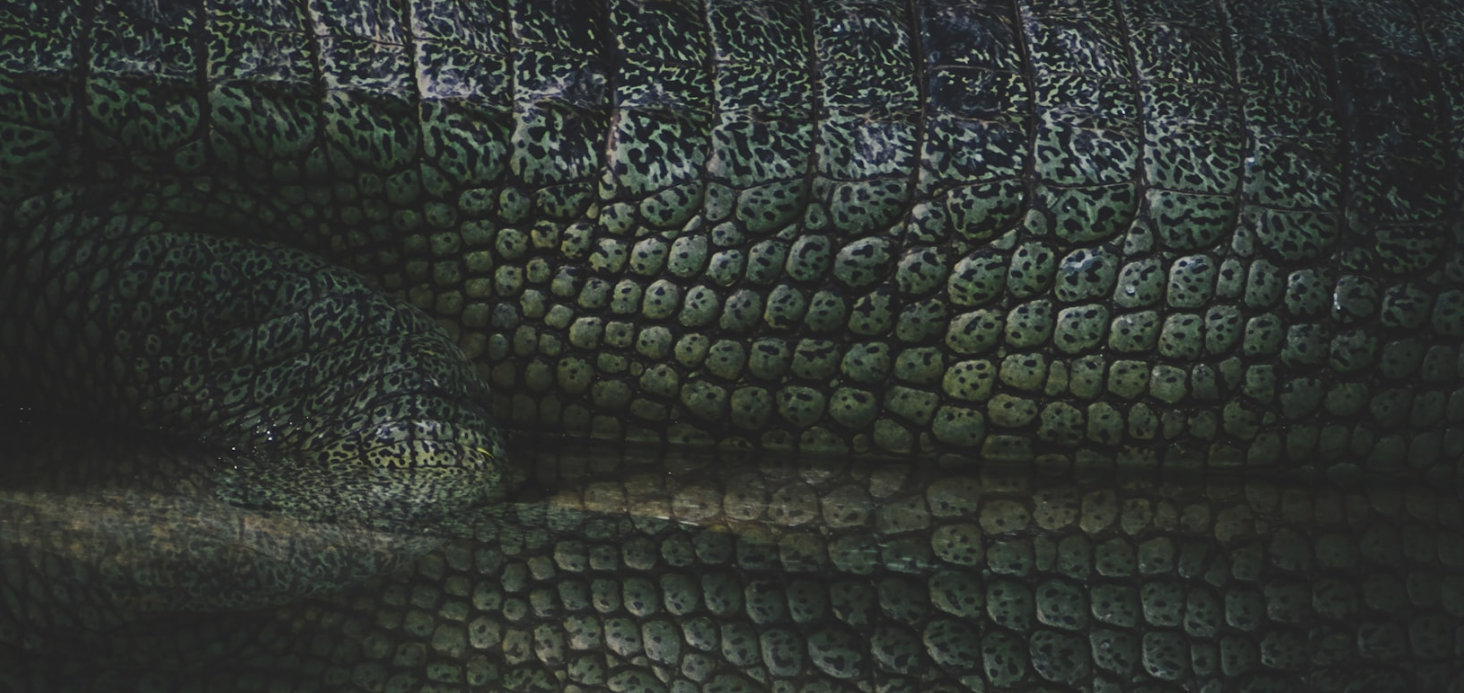 scroll, scrollTop: 65, scrollLeft: 0, axis: vertical 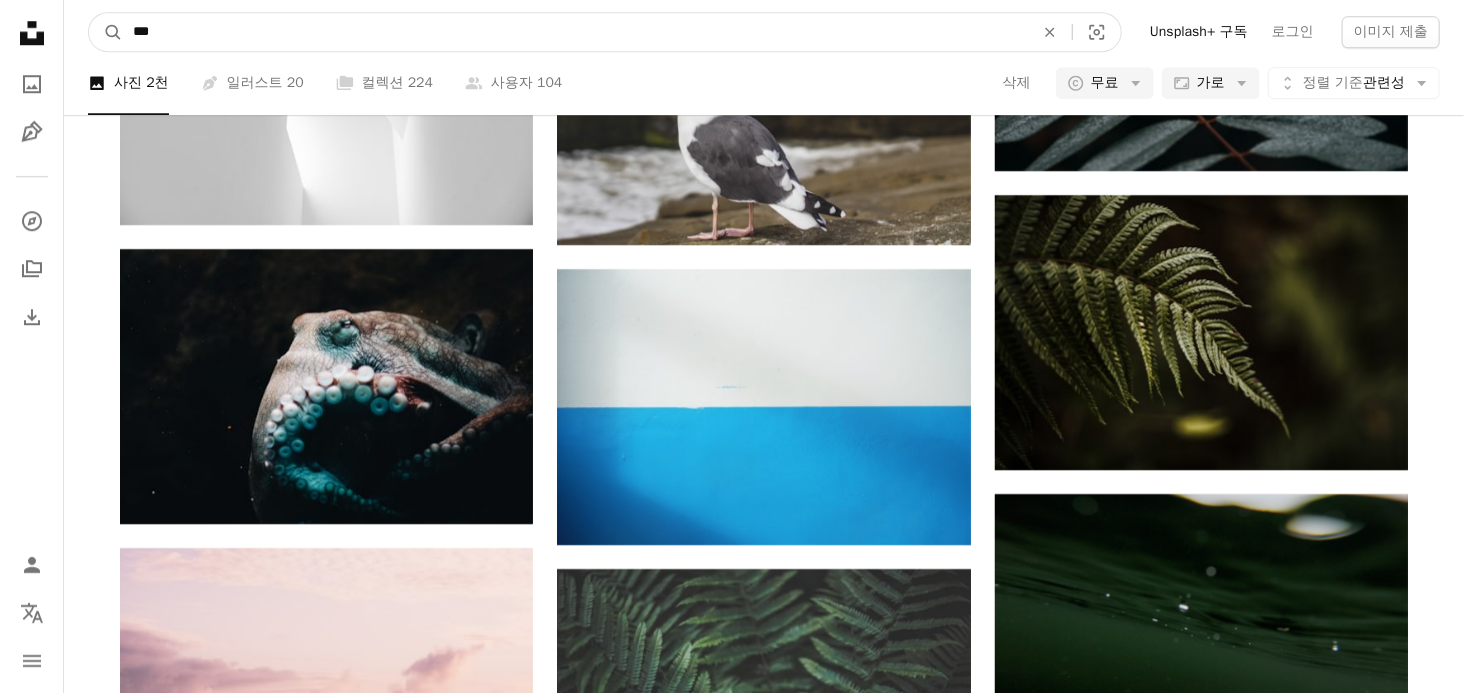 click 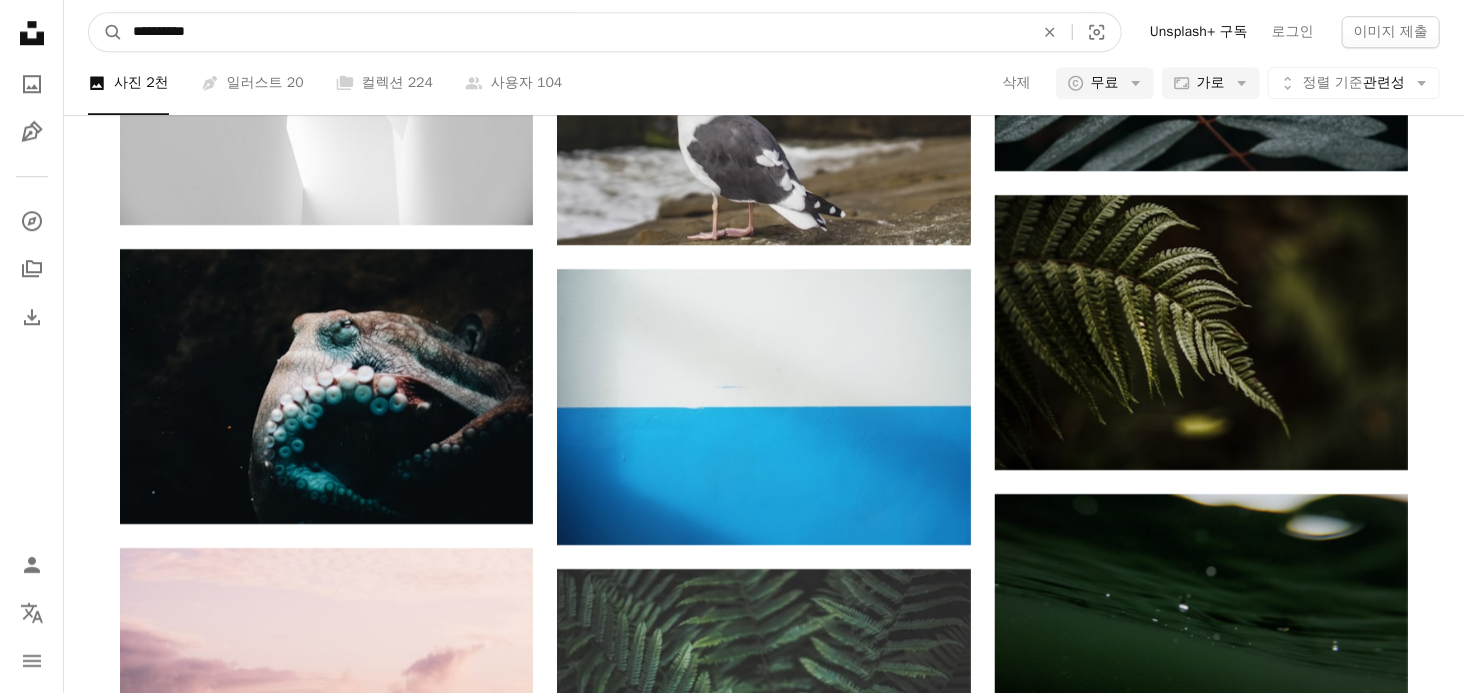 type on "**********" 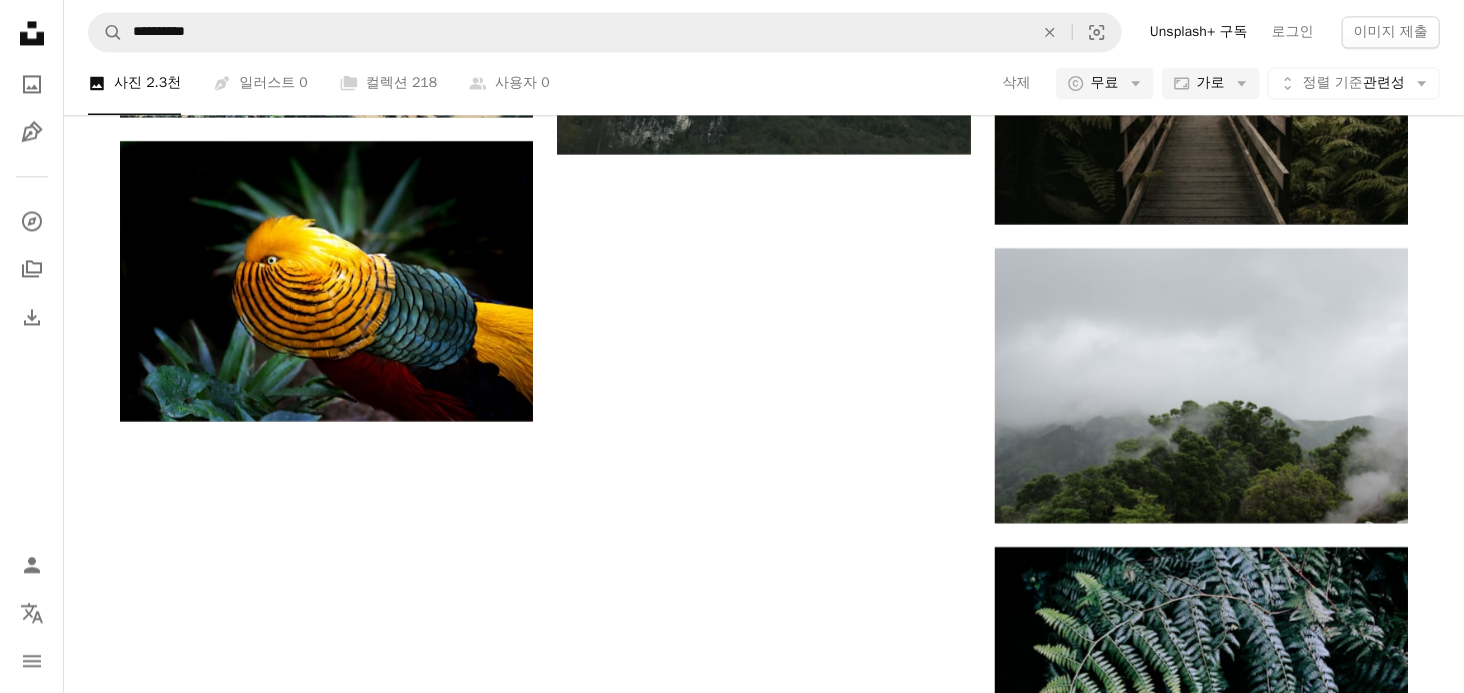 scroll, scrollTop: 2188, scrollLeft: 0, axis: vertical 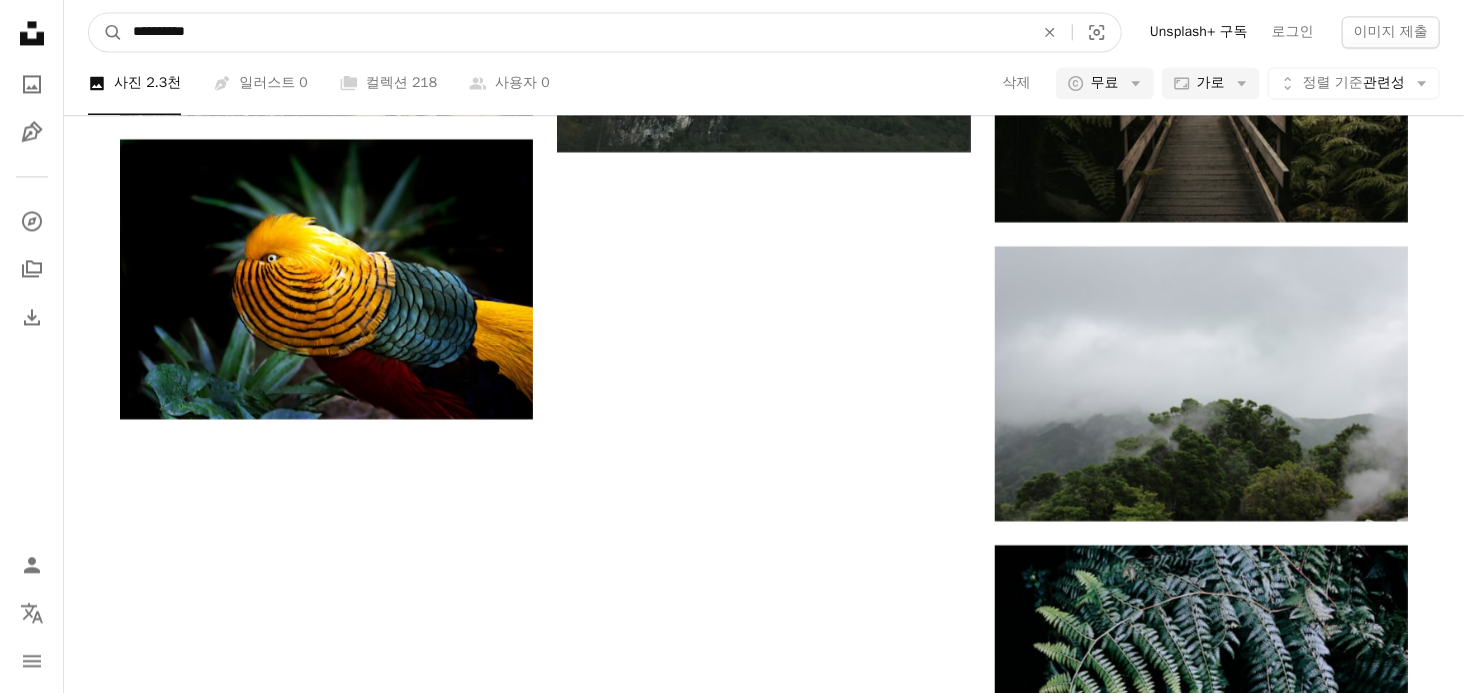 click on "**********" at bounding box center (575, 32) 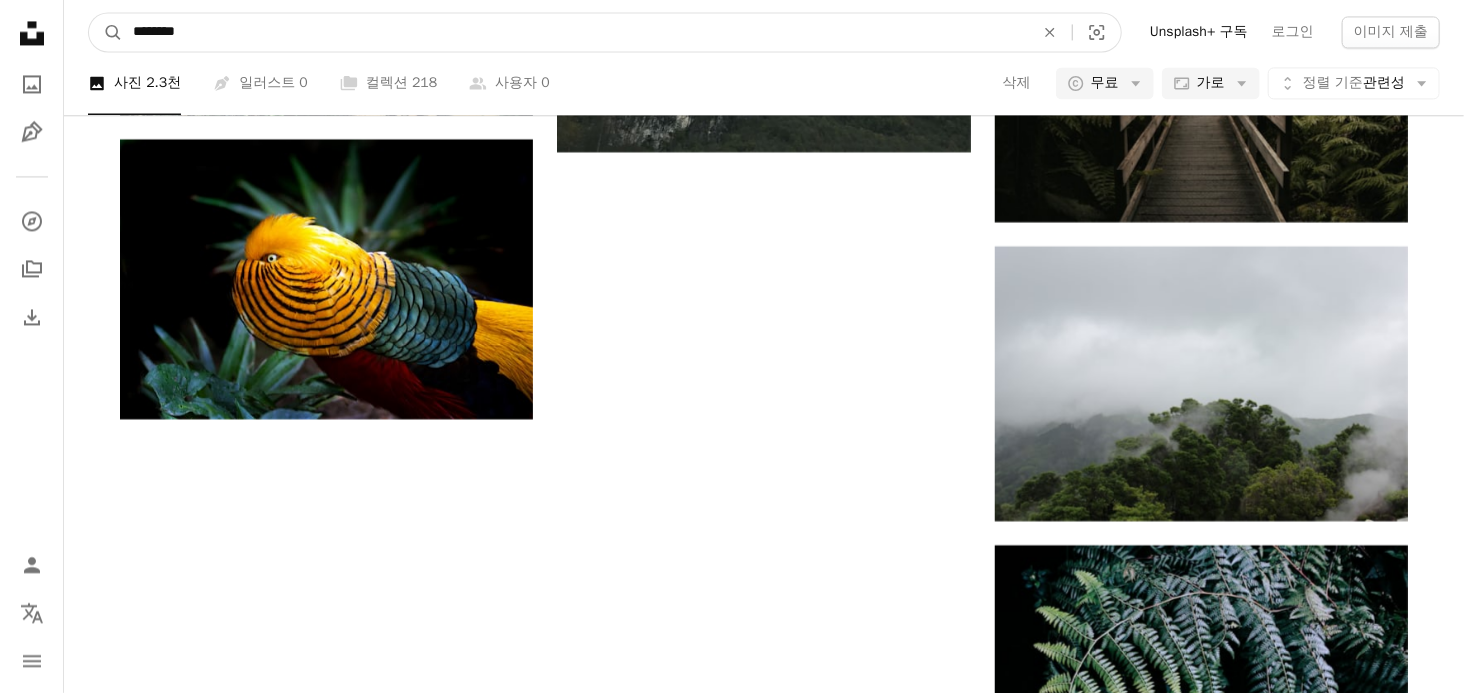 type on "********" 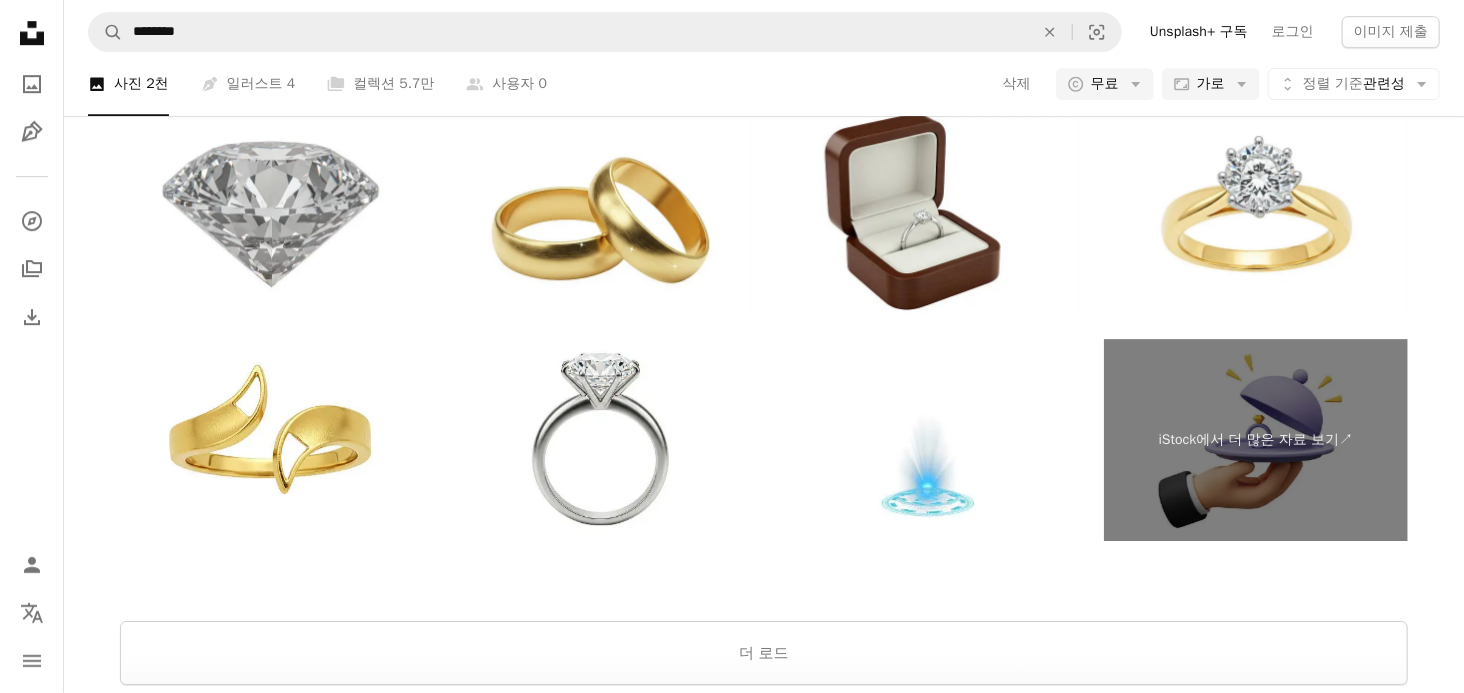 scroll, scrollTop: 3199, scrollLeft: 0, axis: vertical 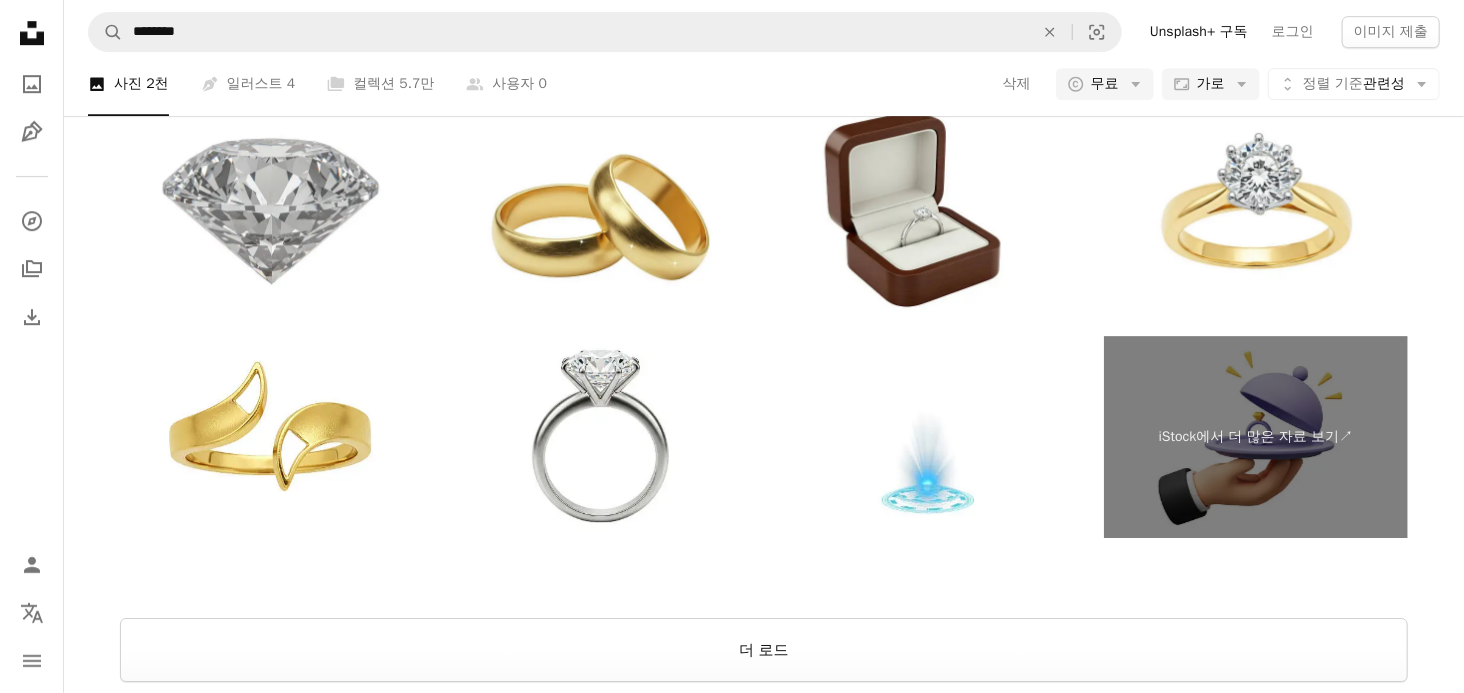 click on "더 로드" at bounding box center [764, 650] 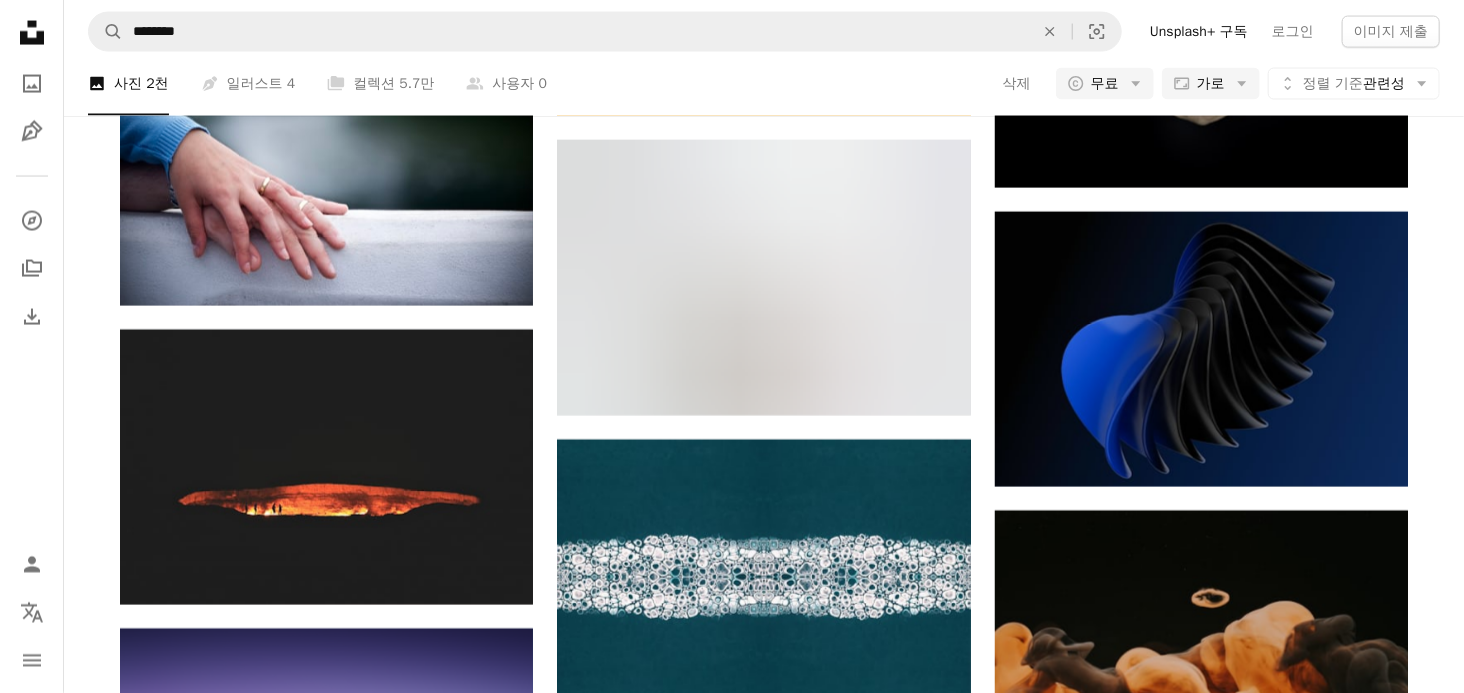 scroll, scrollTop: 17110, scrollLeft: 0, axis: vertical 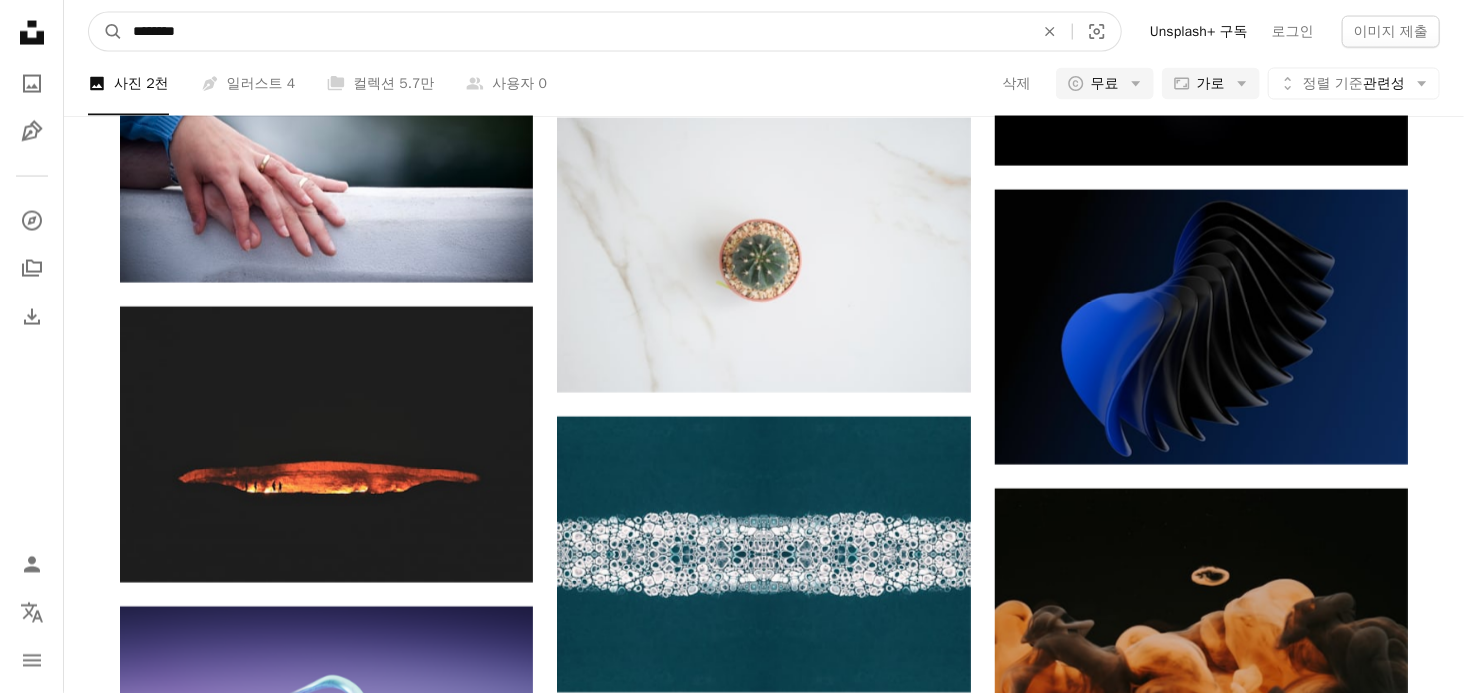 click on "********" at bounding box center [575, 32] 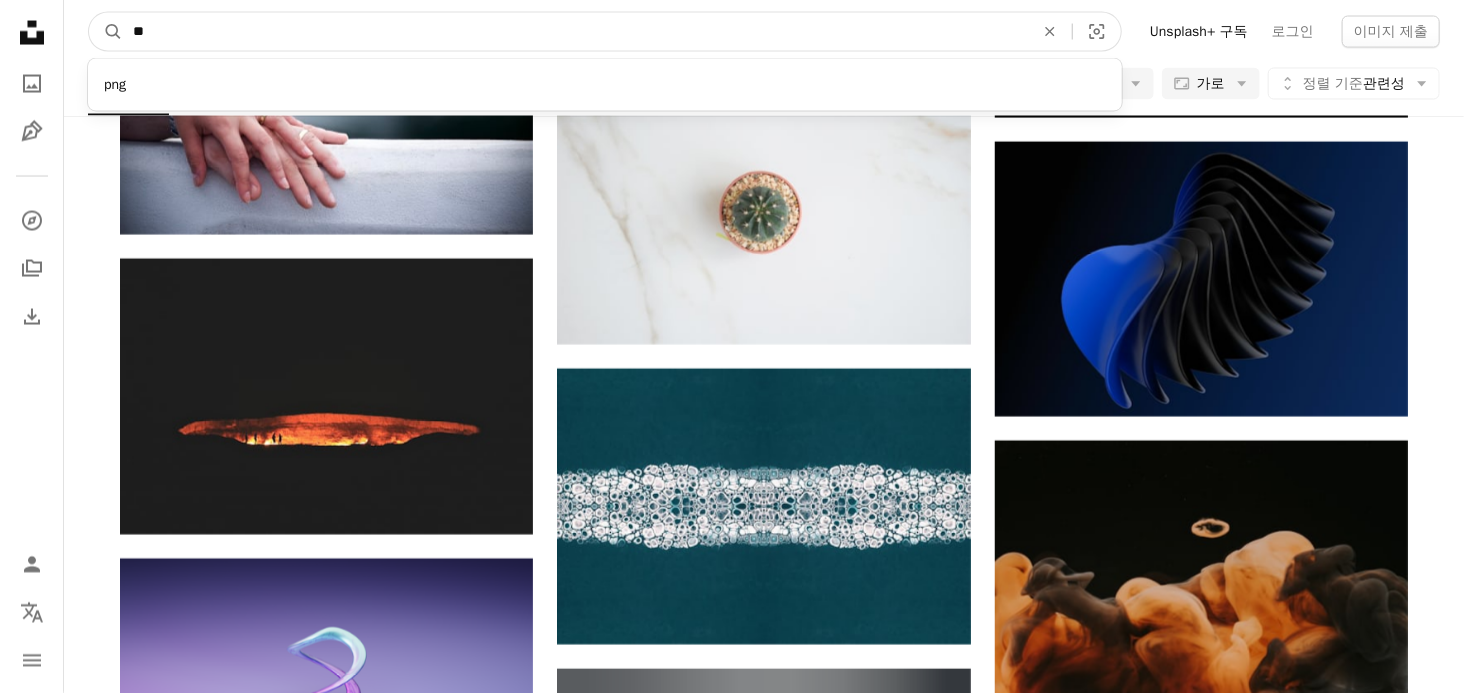 type on "*" 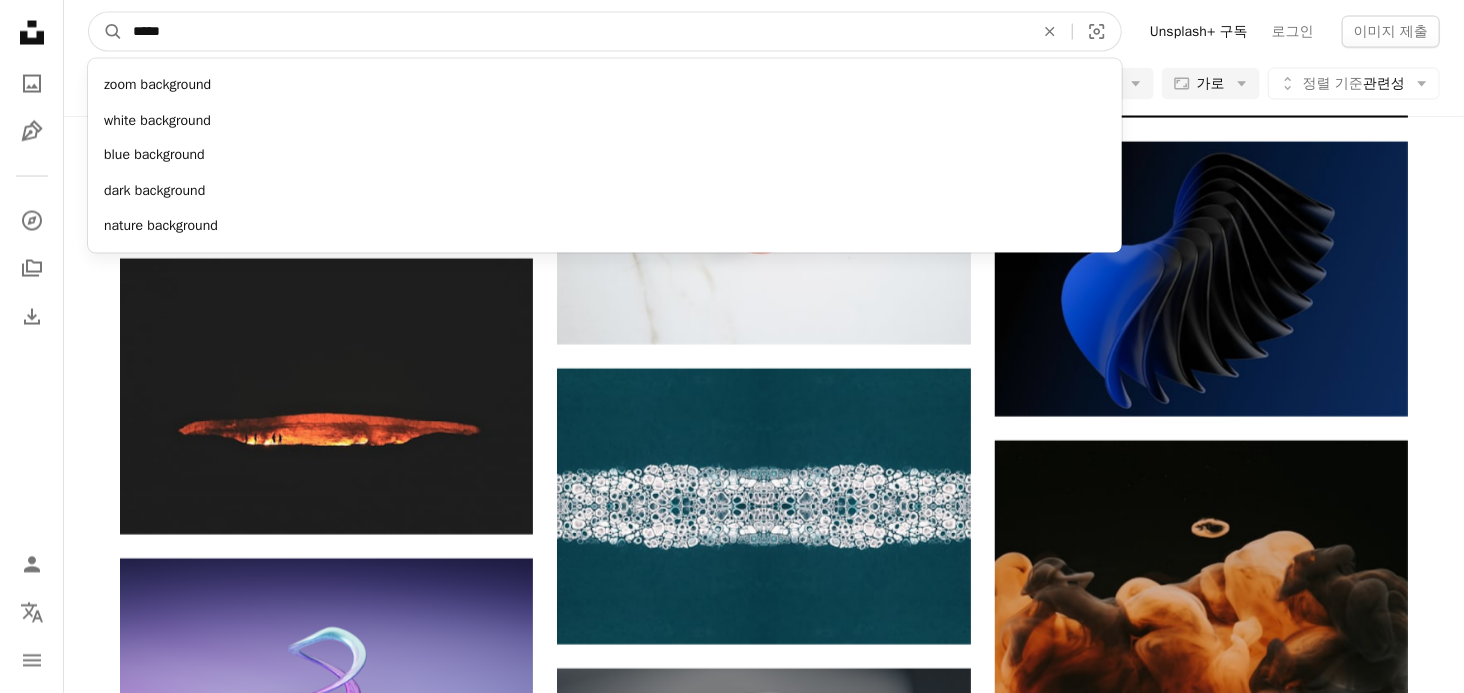 type on "*****" 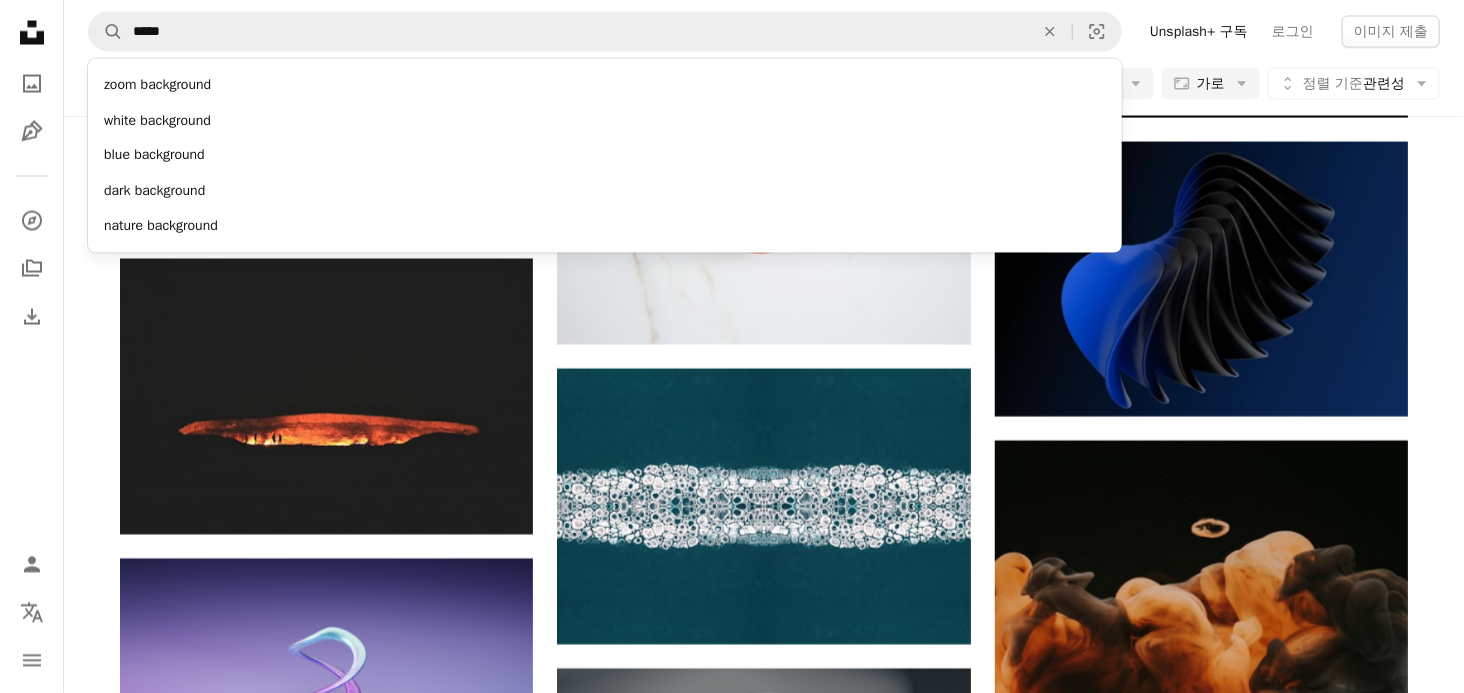 click on "dark background" at bounding box center [605, 192] 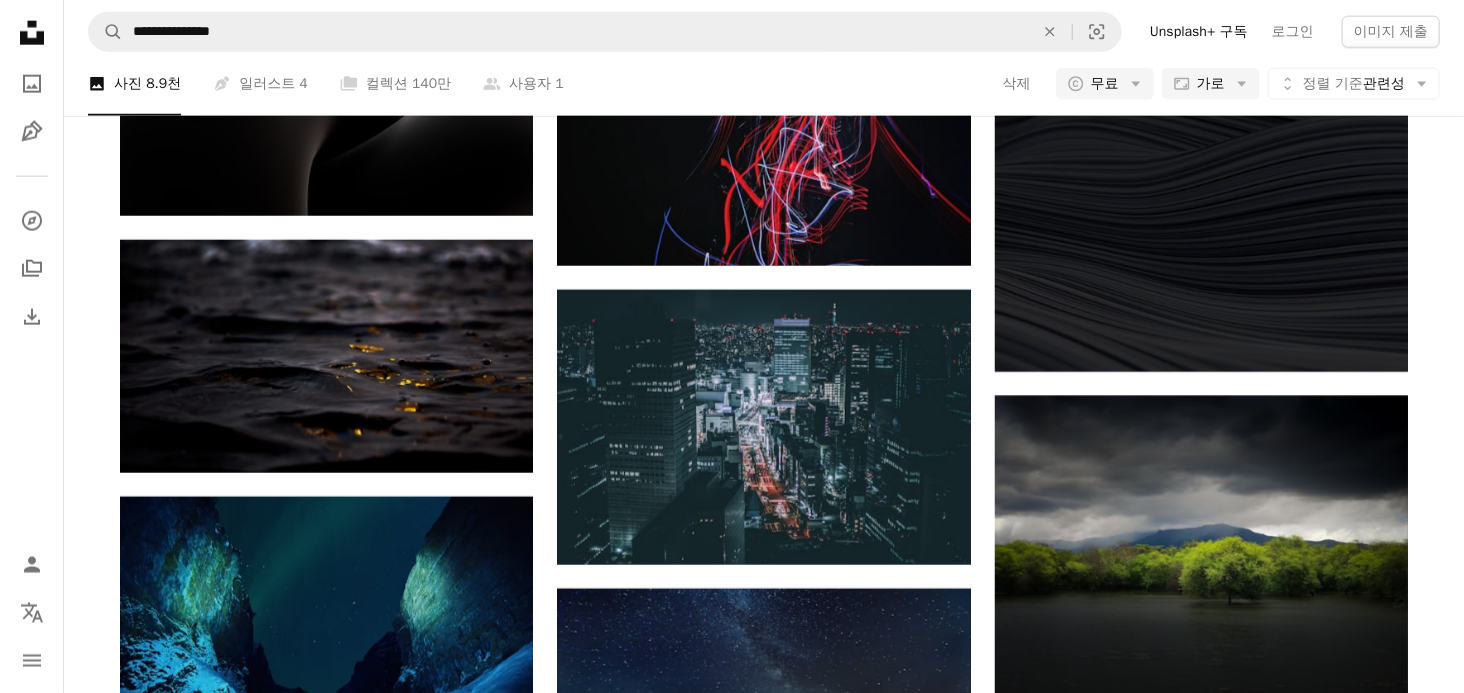 scroll, scrollTop: 9116, scrollLeft: 0, axis: vertical 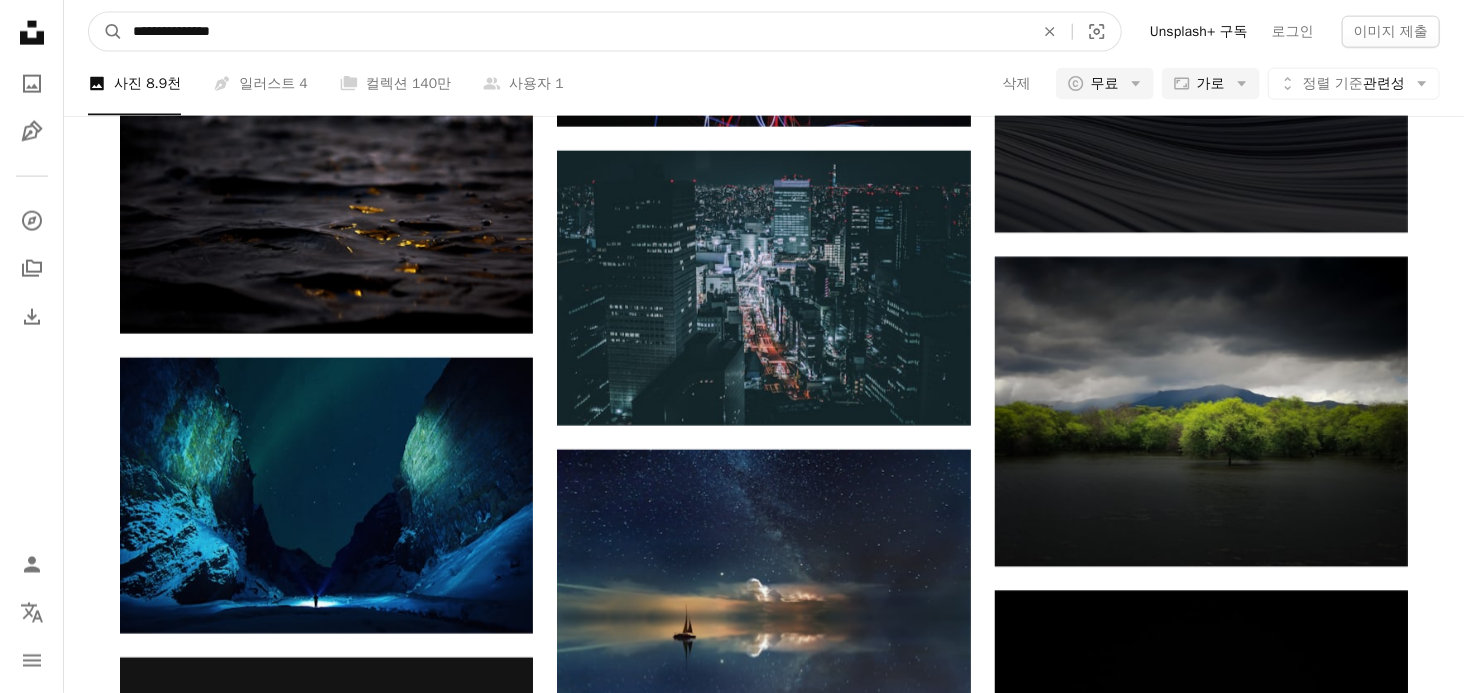 click on "**********" at bounding box center [575, 32] 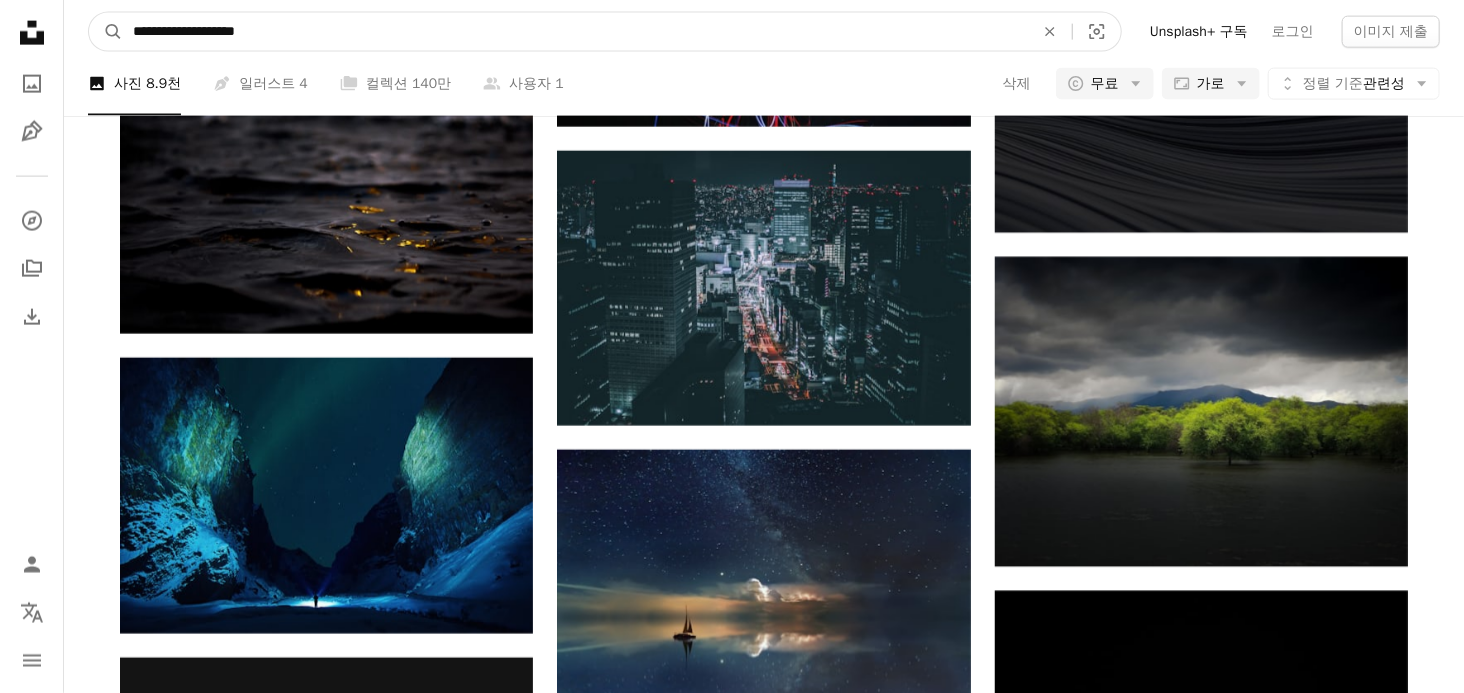 type on "**********" 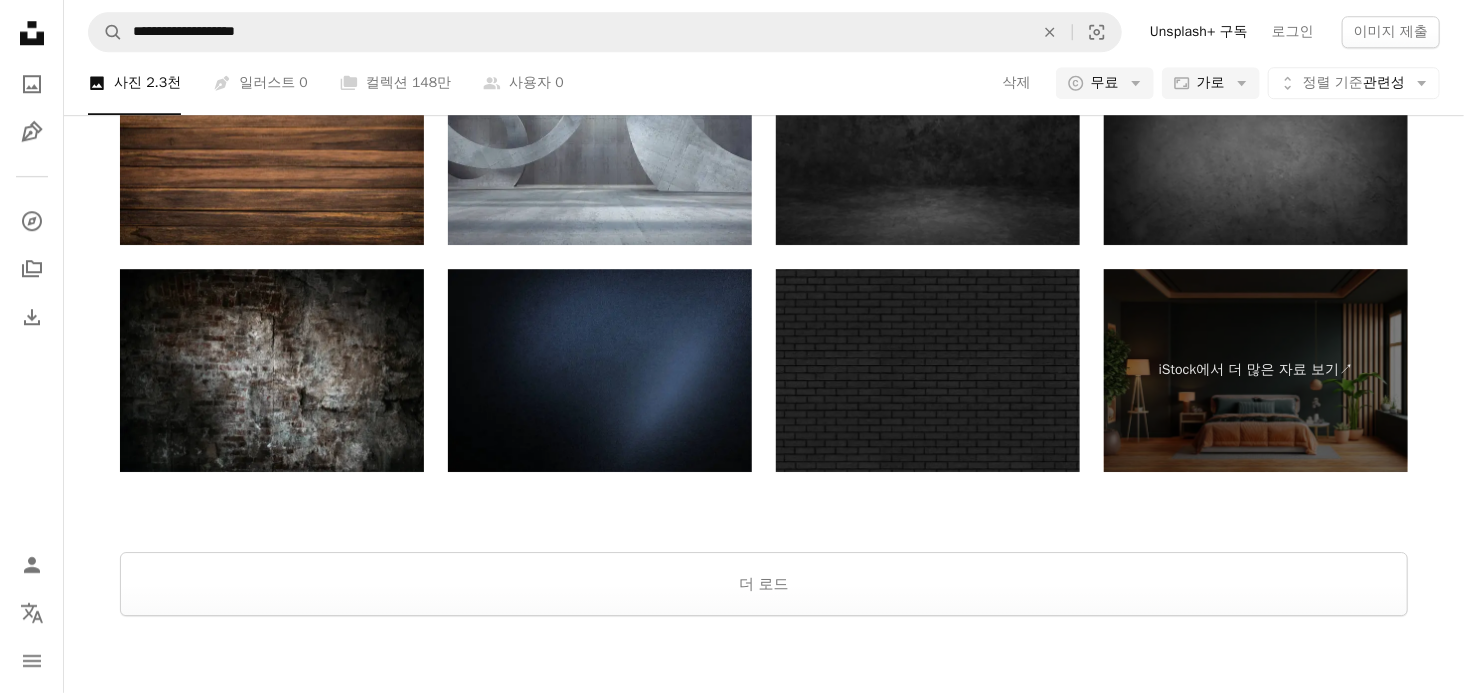 scroll, scrollTop: 2969, scrollLeft: 0, axis: vertical 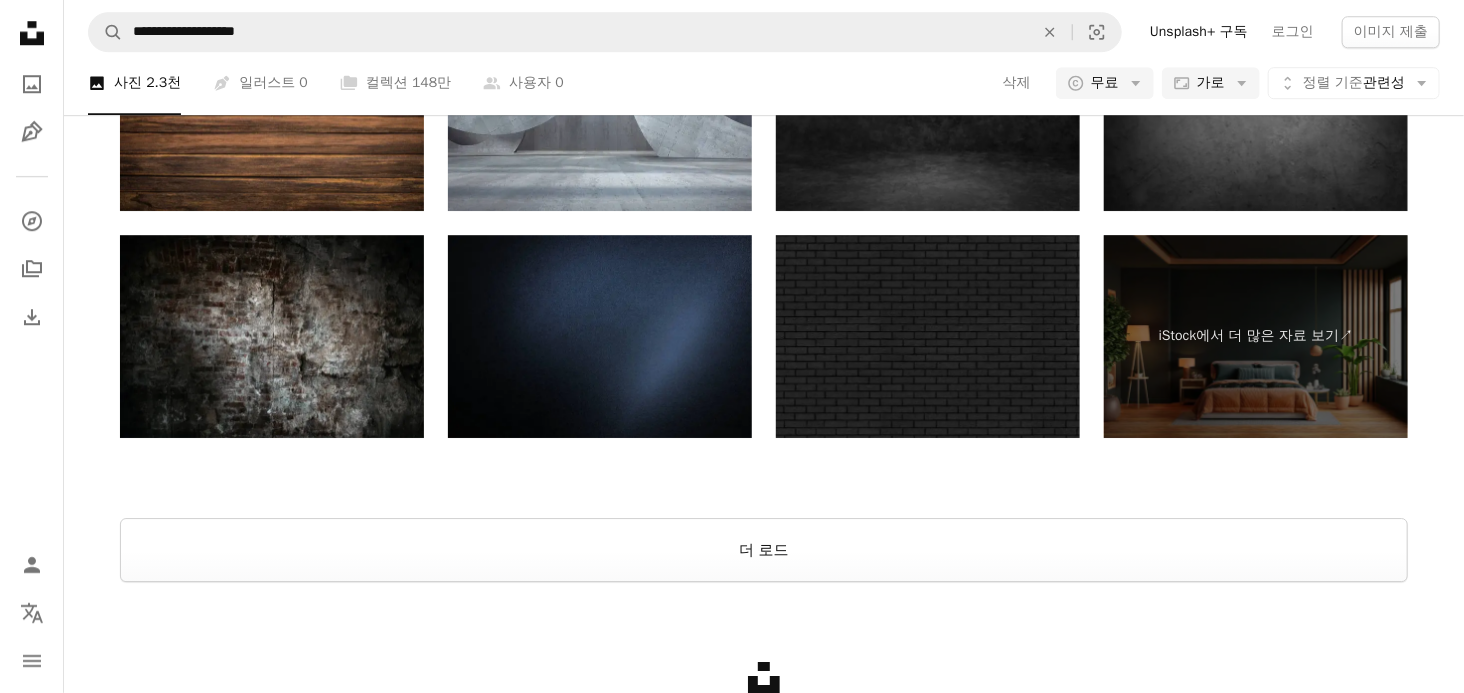 click on "더 로드" at bounding box center (764, 550) 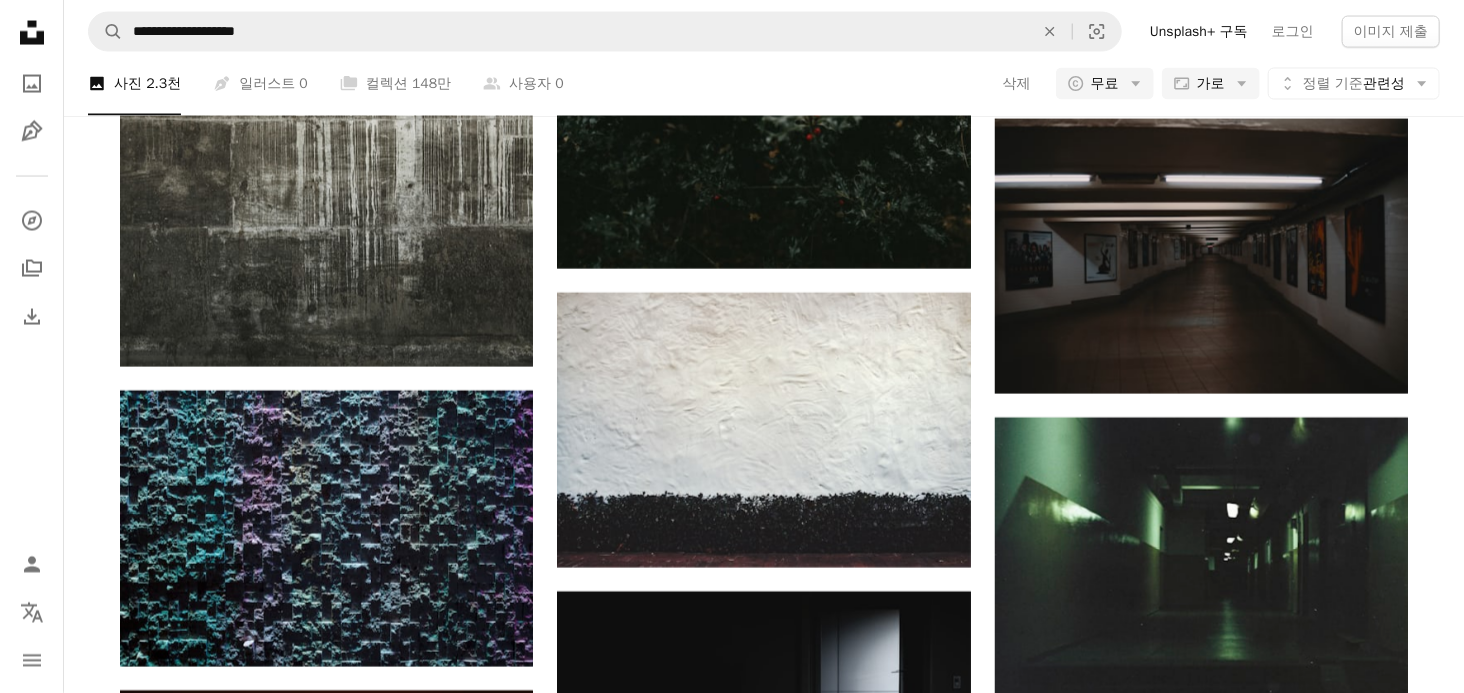 scroll, scrollTop: 13300, scrollLeft: 0, axis: vertical 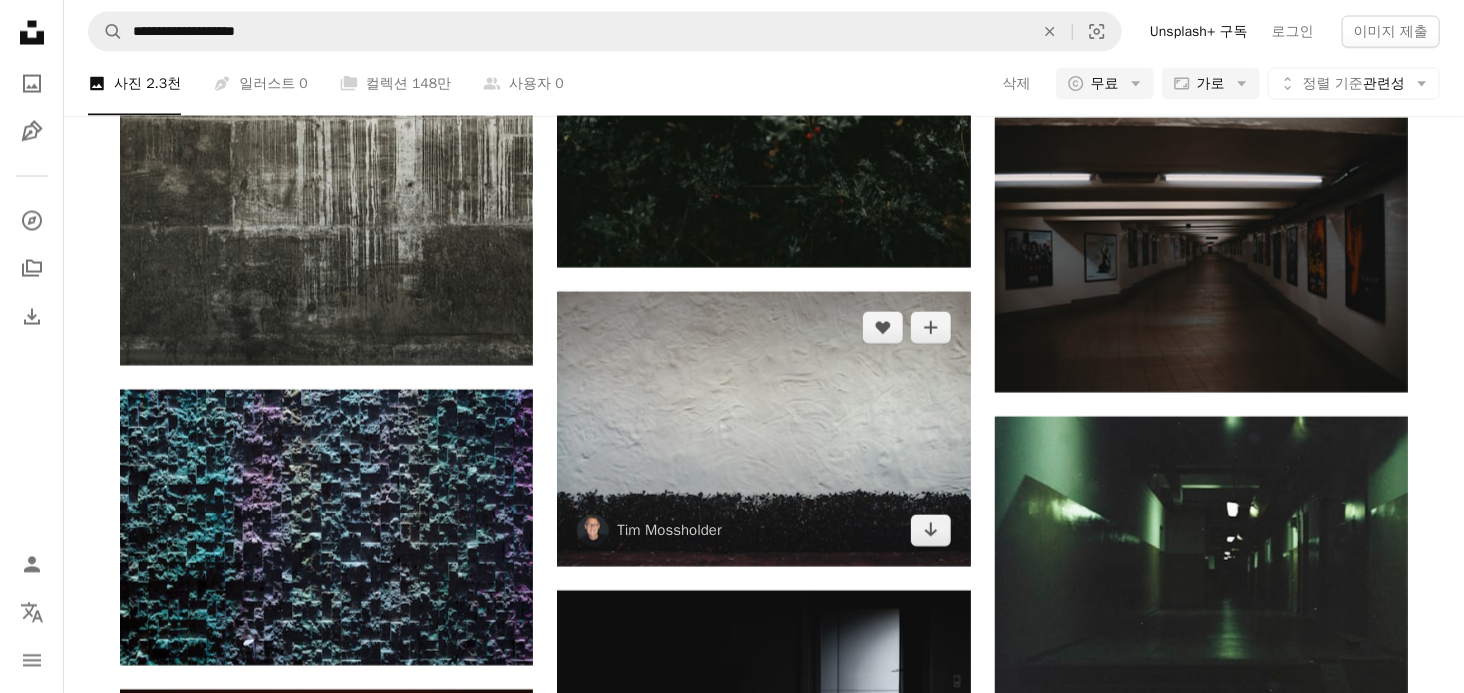 click at bounding box center (763, 429) 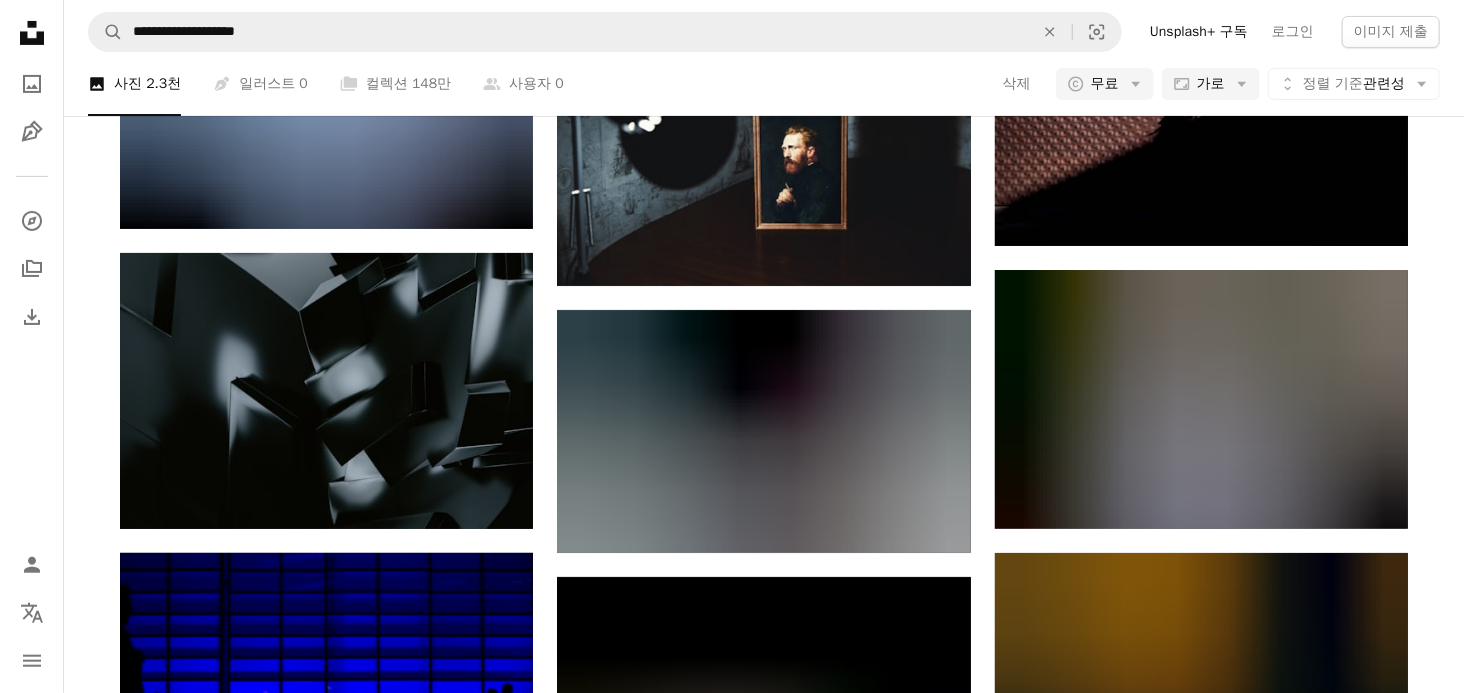 scroll, scrollTop: 19654, scrollLeft: 0, axis: vertical 